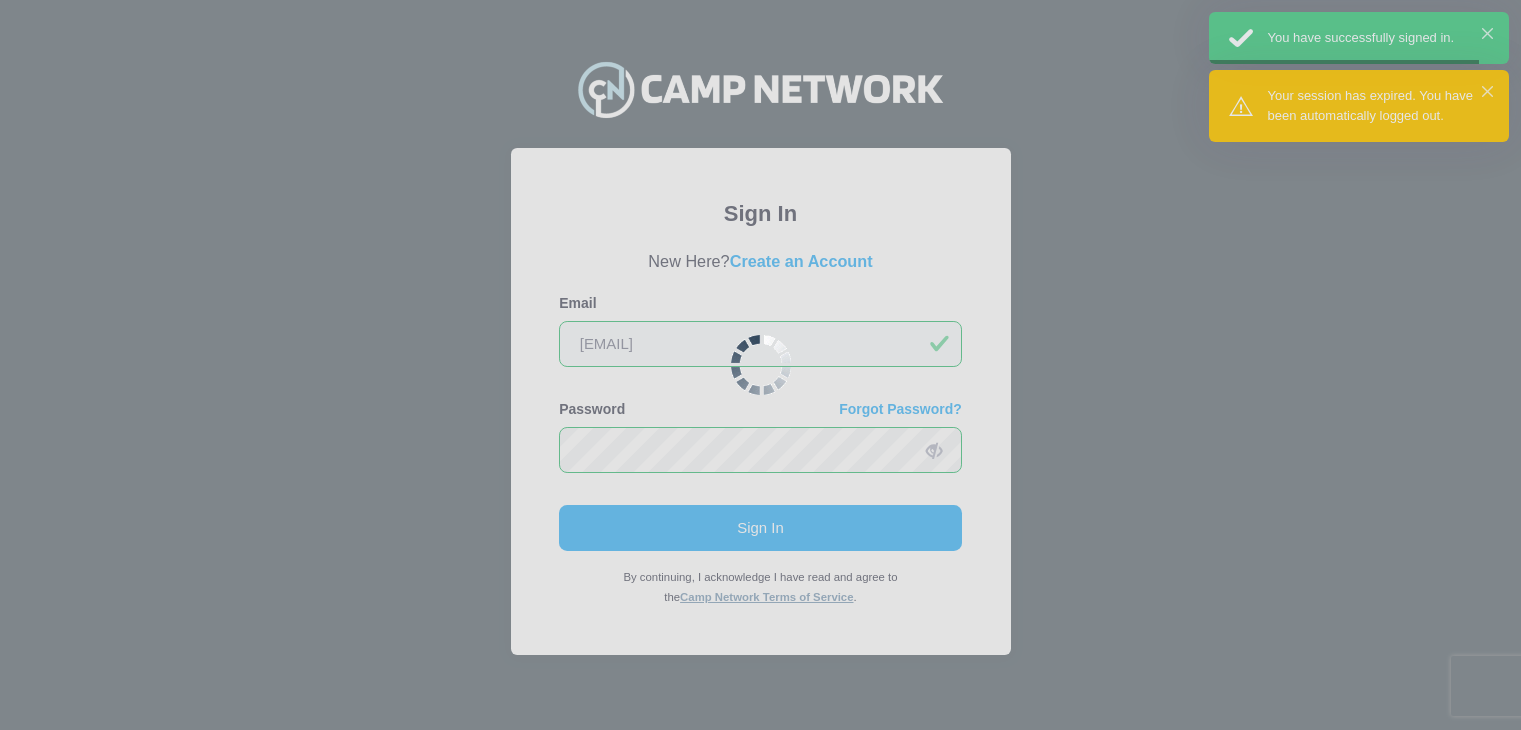 scroll, scrollTop: 0, scrollLeft: 0, axis: both 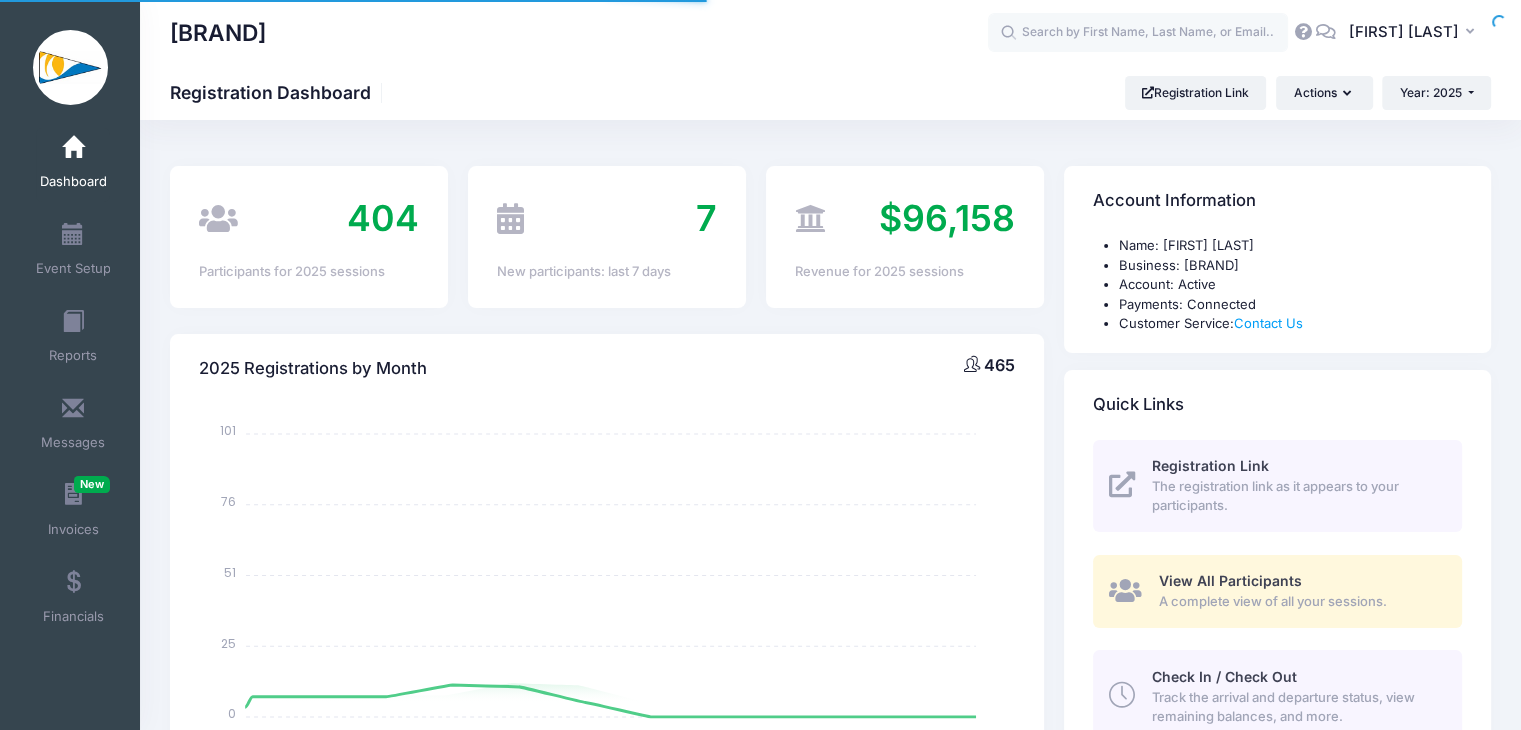 select 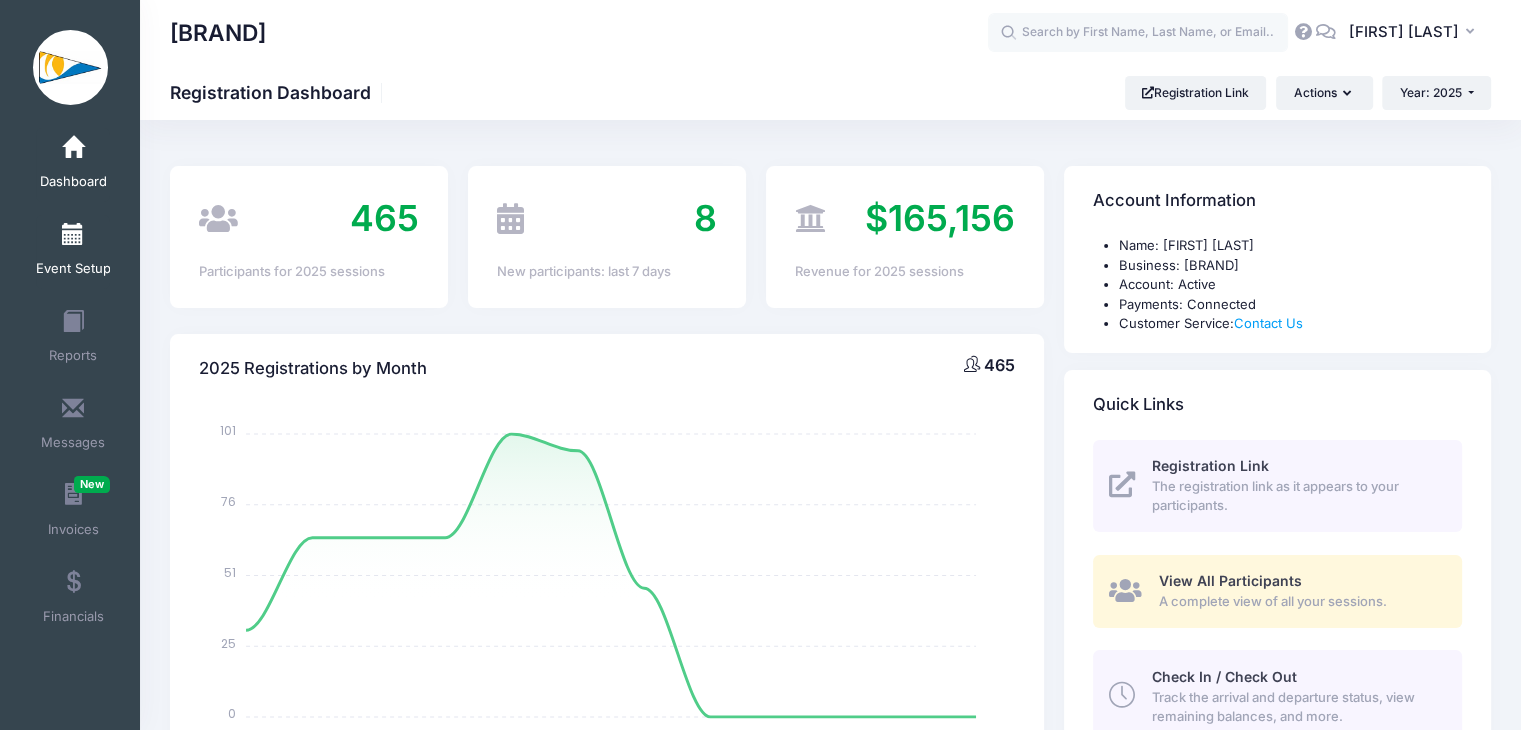 click on "Event Setup" at bounding box center [73, 252] 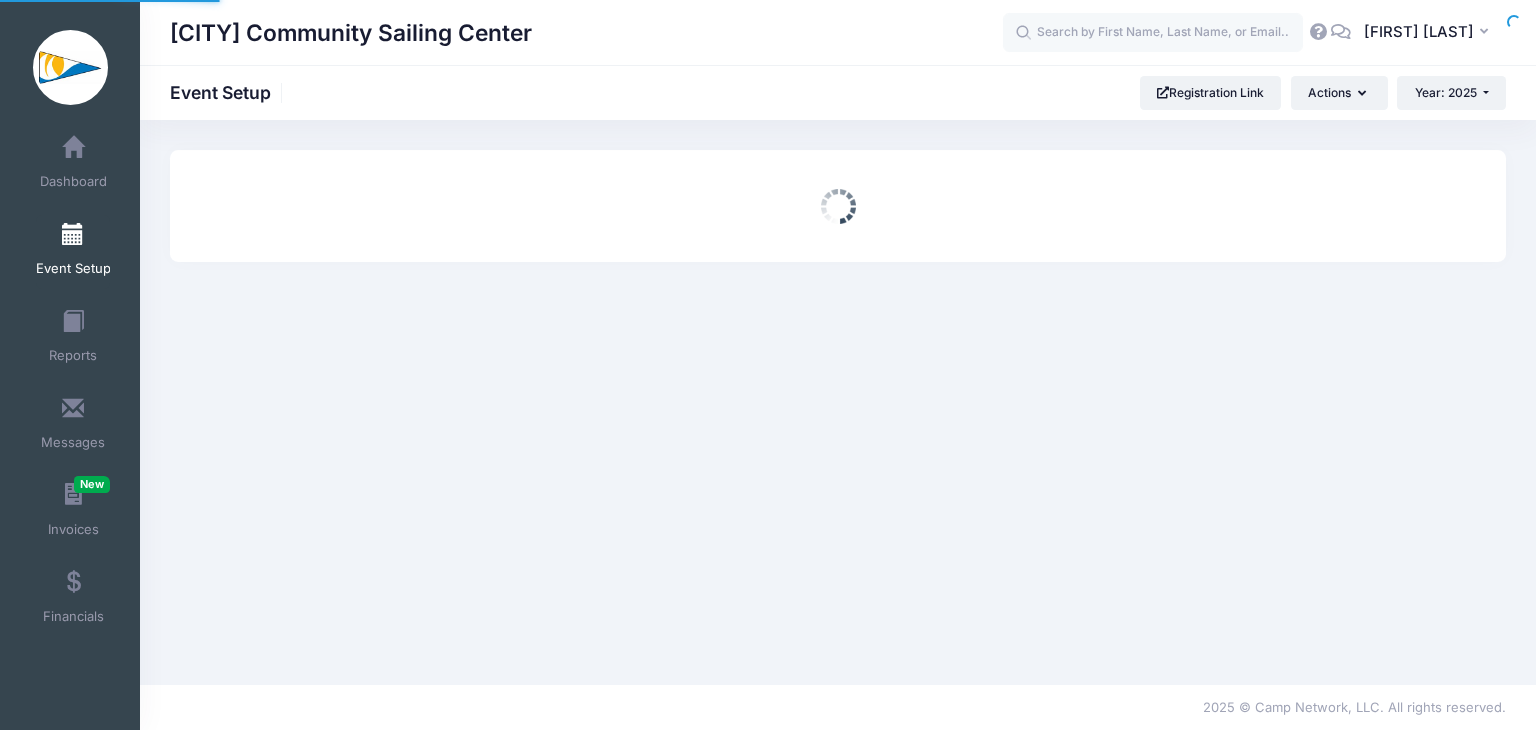 scroll, scrollTop: 0, scrollLeft: 0, axis: both 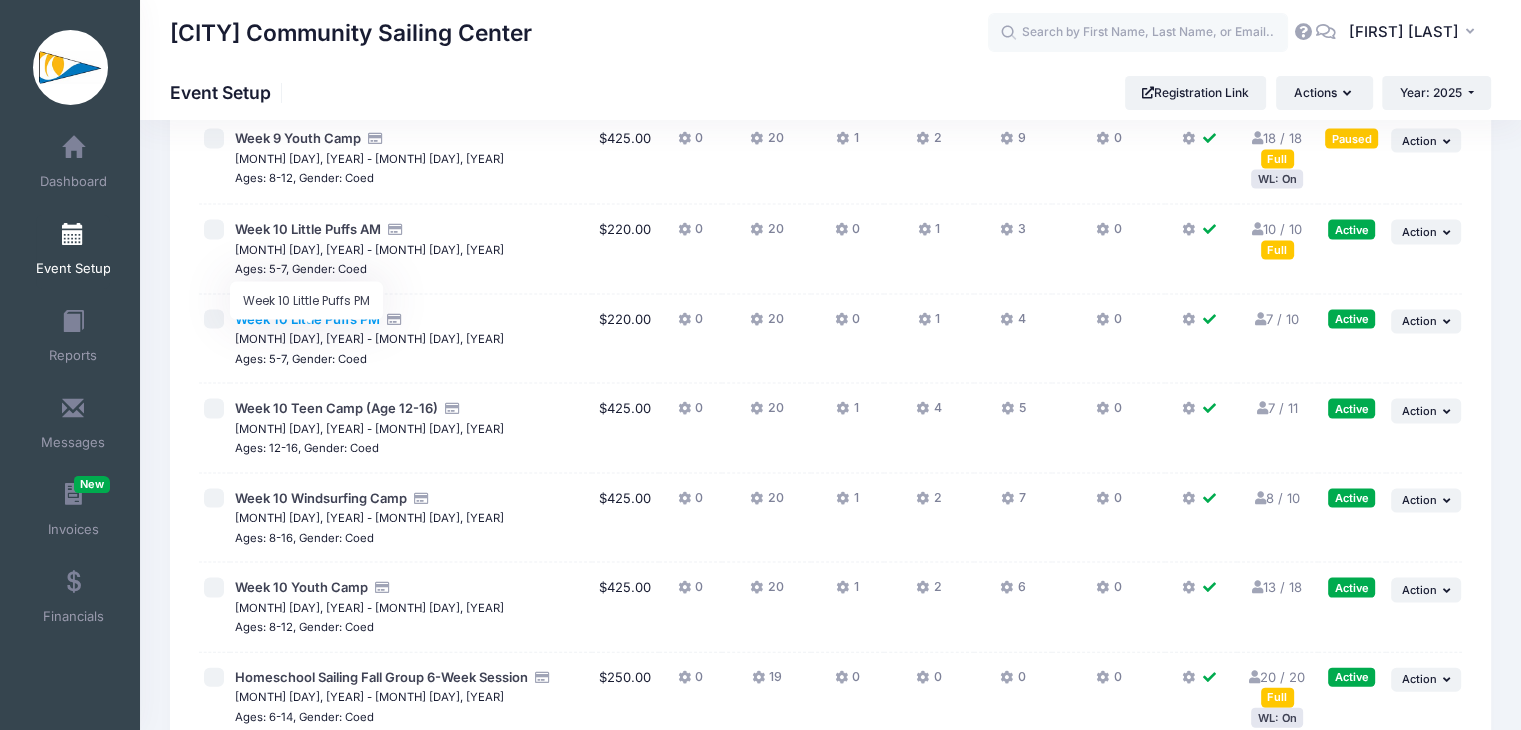 click on "Week 10 Little Puffs PM" at bounding box center [307, 319] 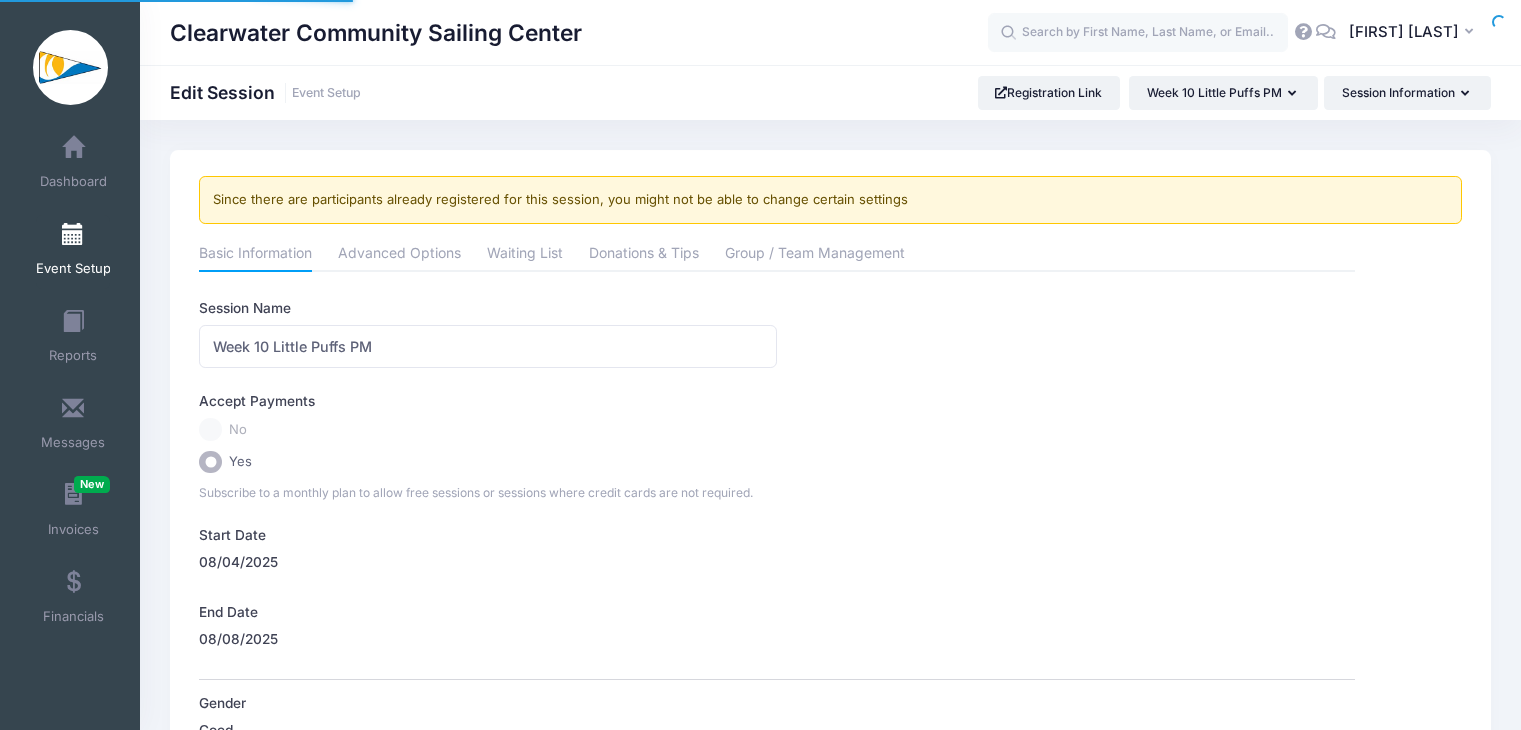 scroll, scrollTop: 0, scrollLeft: 0, axis: both 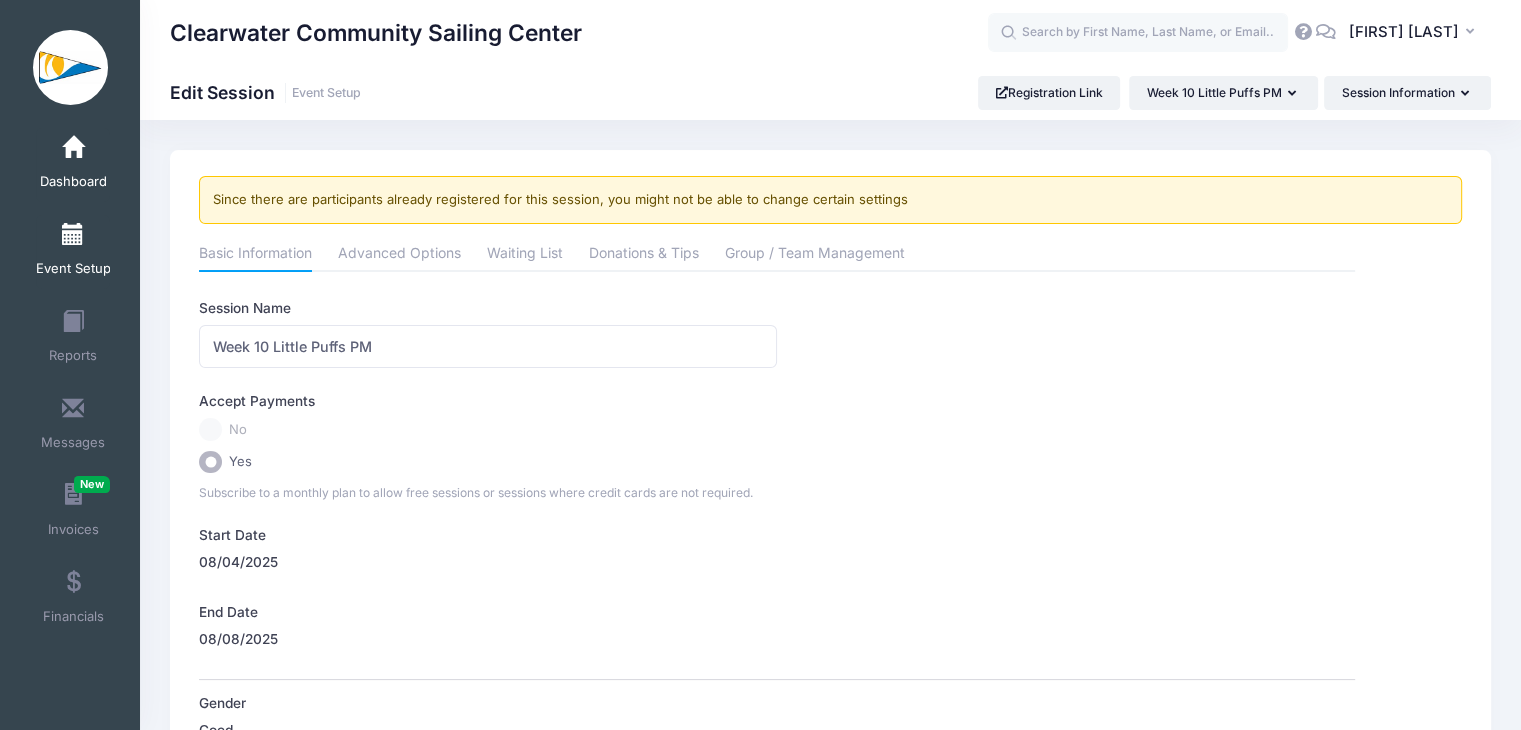 click on "Dashboard" at bounding box center (73, 165) 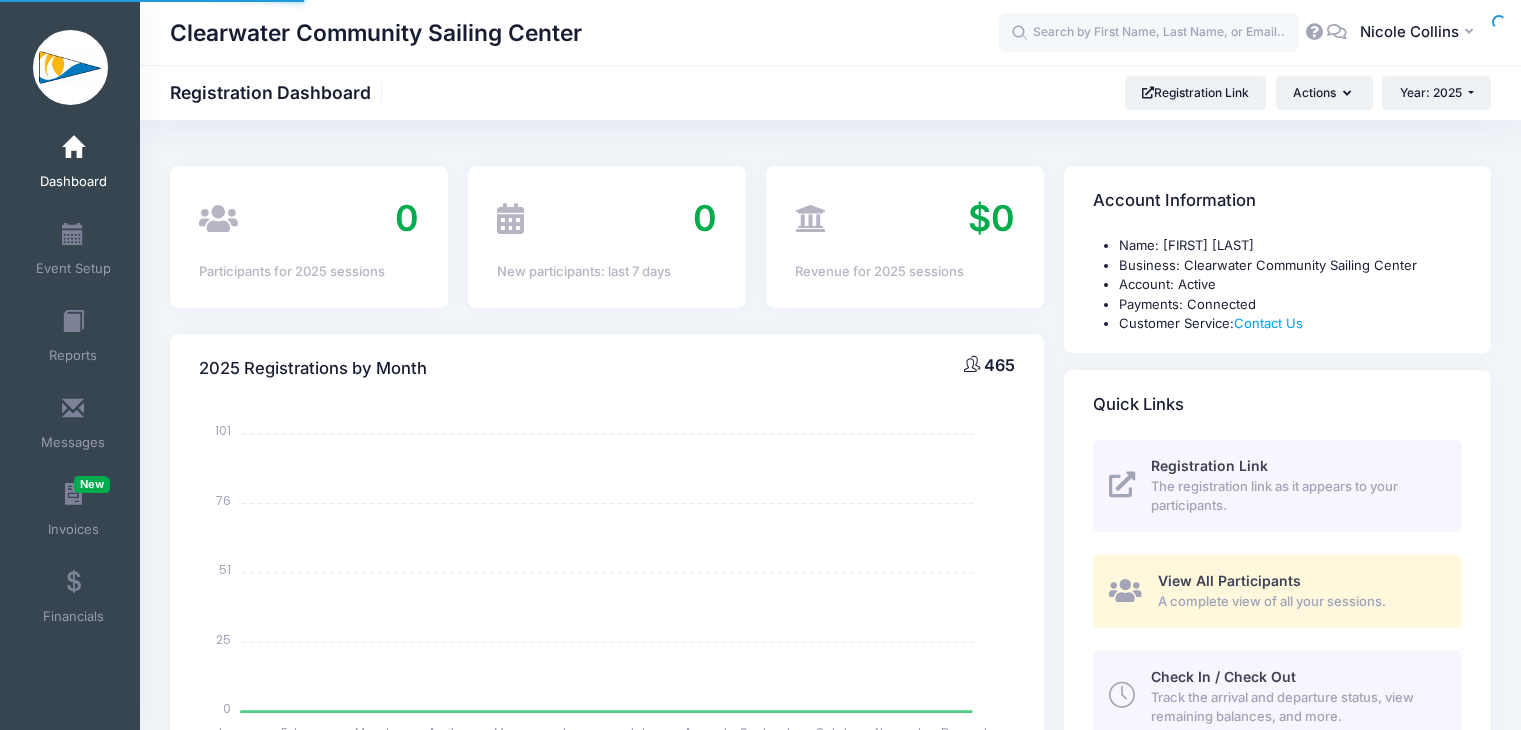 select 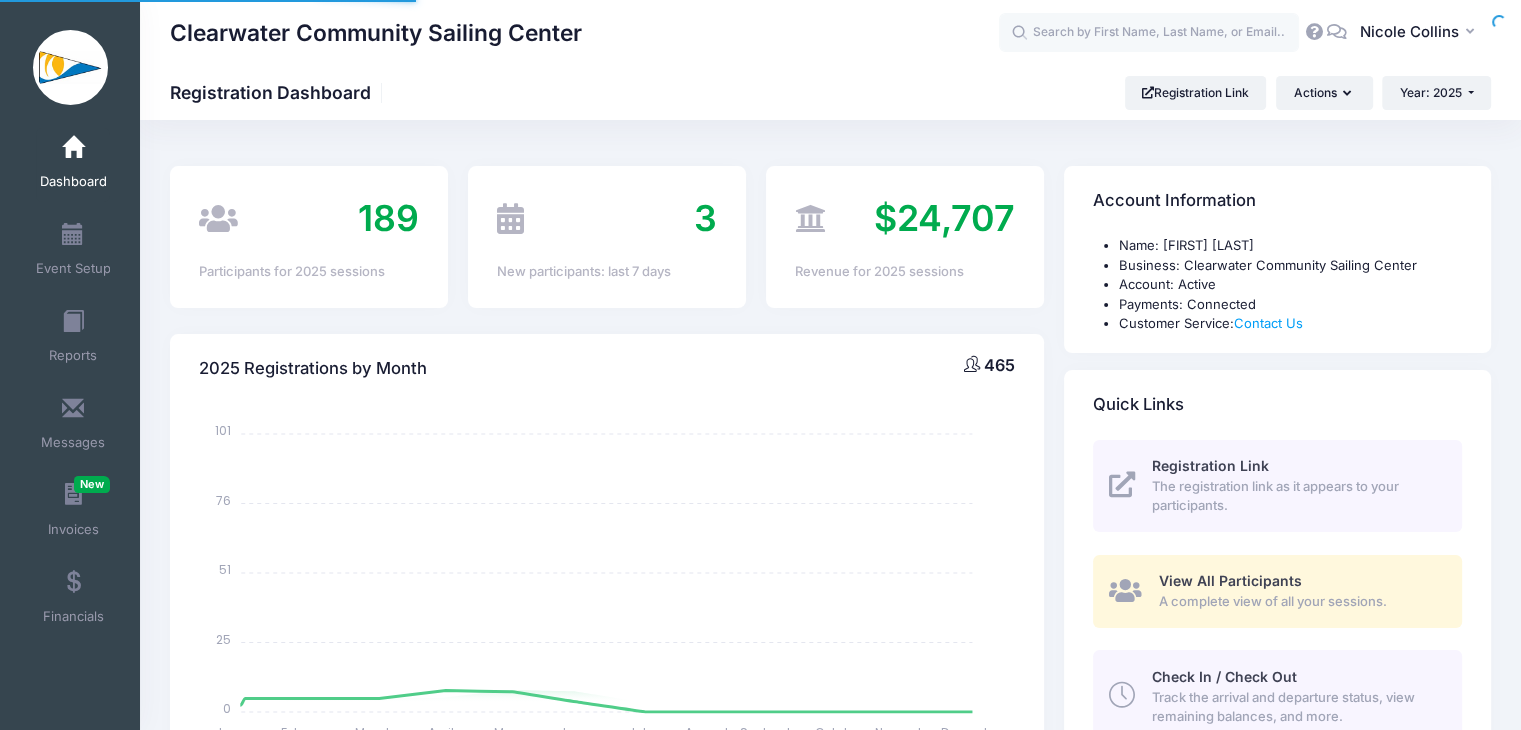 scroll, scrollTop: 0, scrollLeft: 0, axis: both 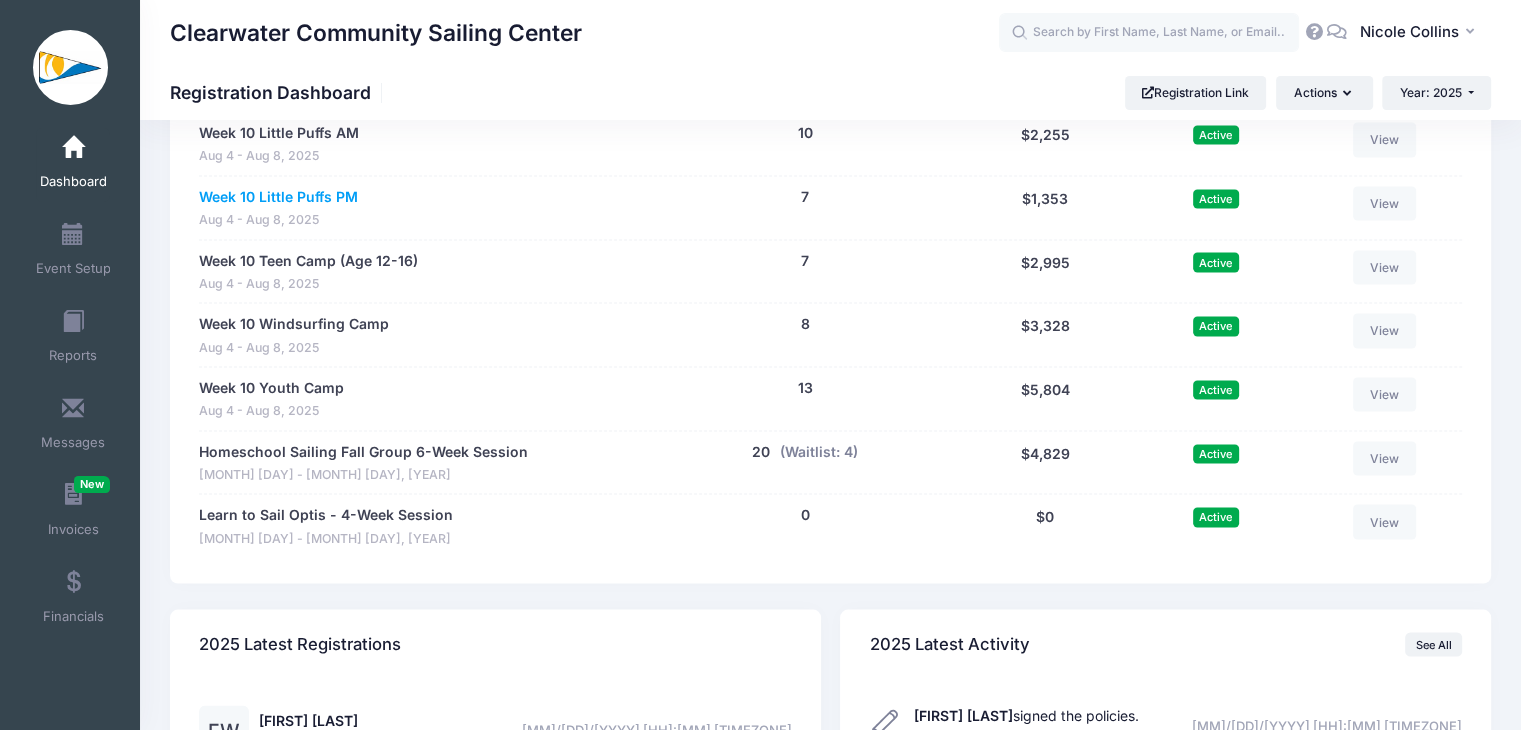 click on "Week 10 Little Puffs PM" at bounding box center [278, 197] 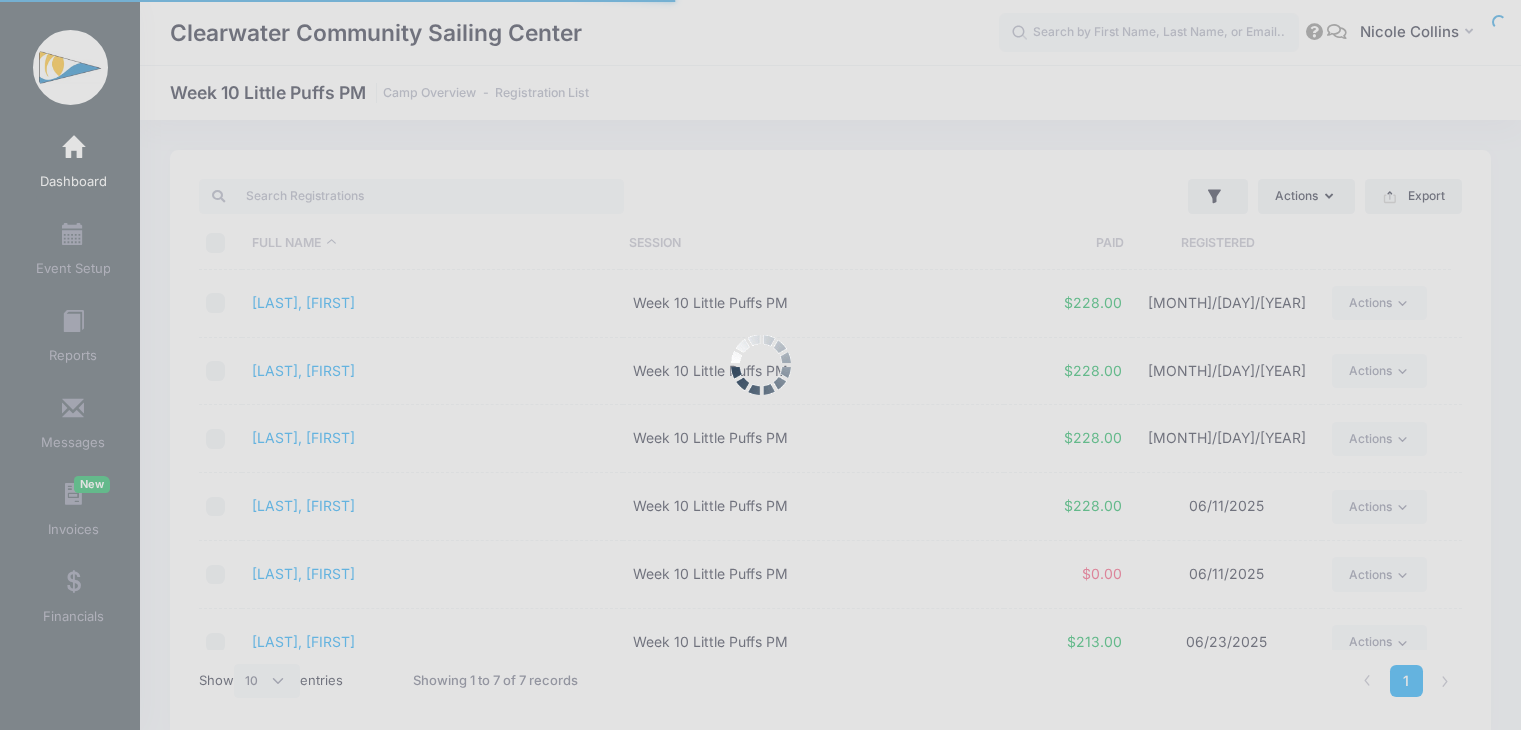 select on "10" 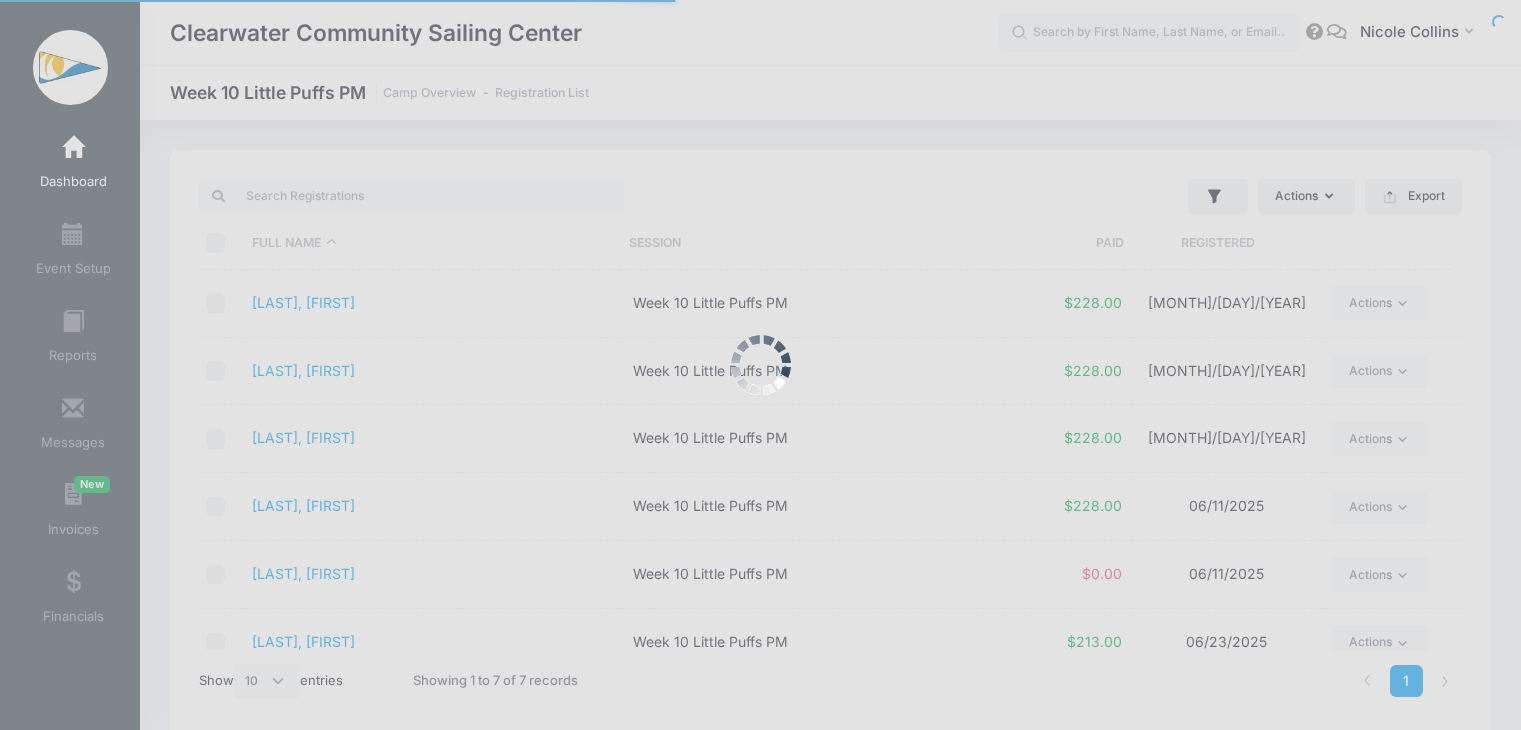 scroll, scrollTop: 0, scrollLeft: 0, axis: both 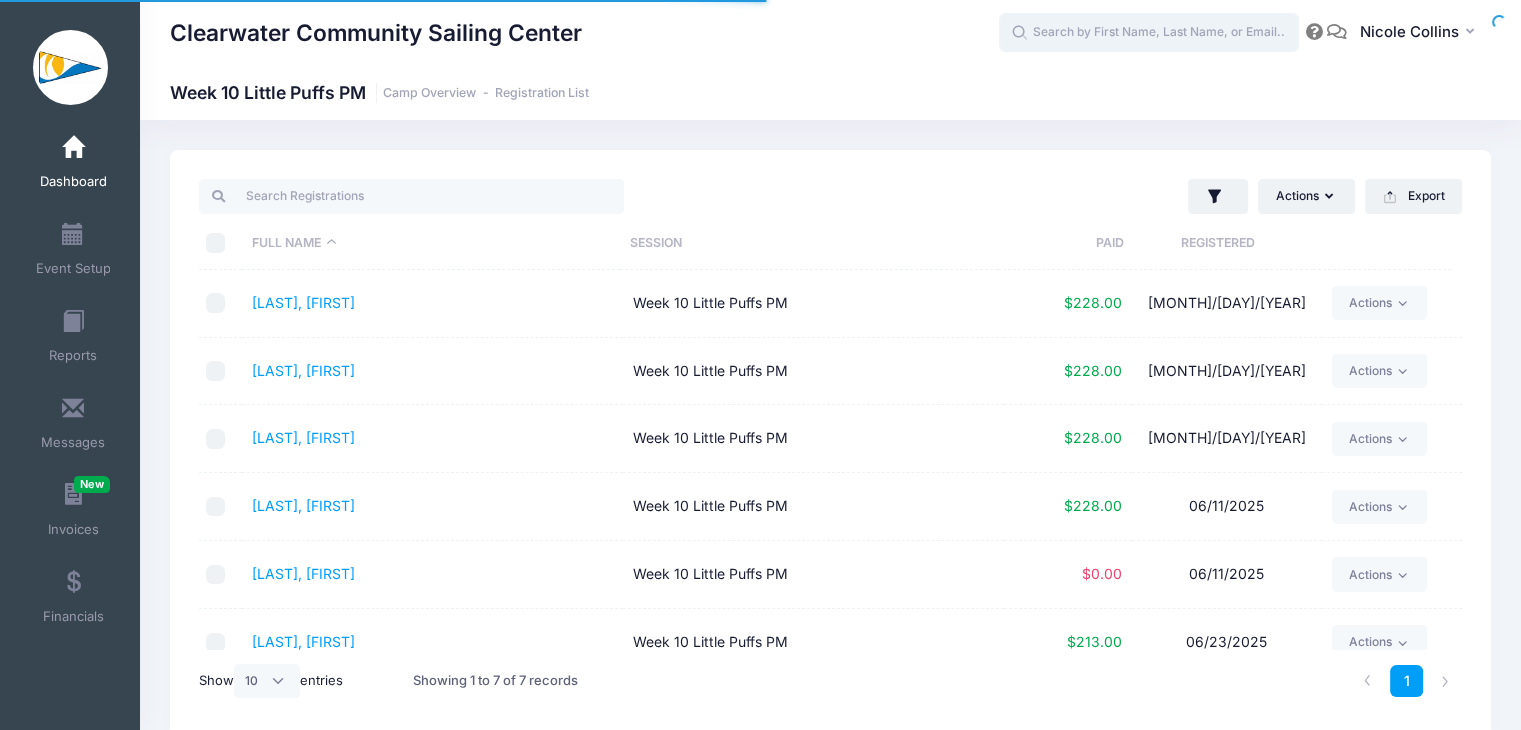 click at bounding box center (1149, 33) 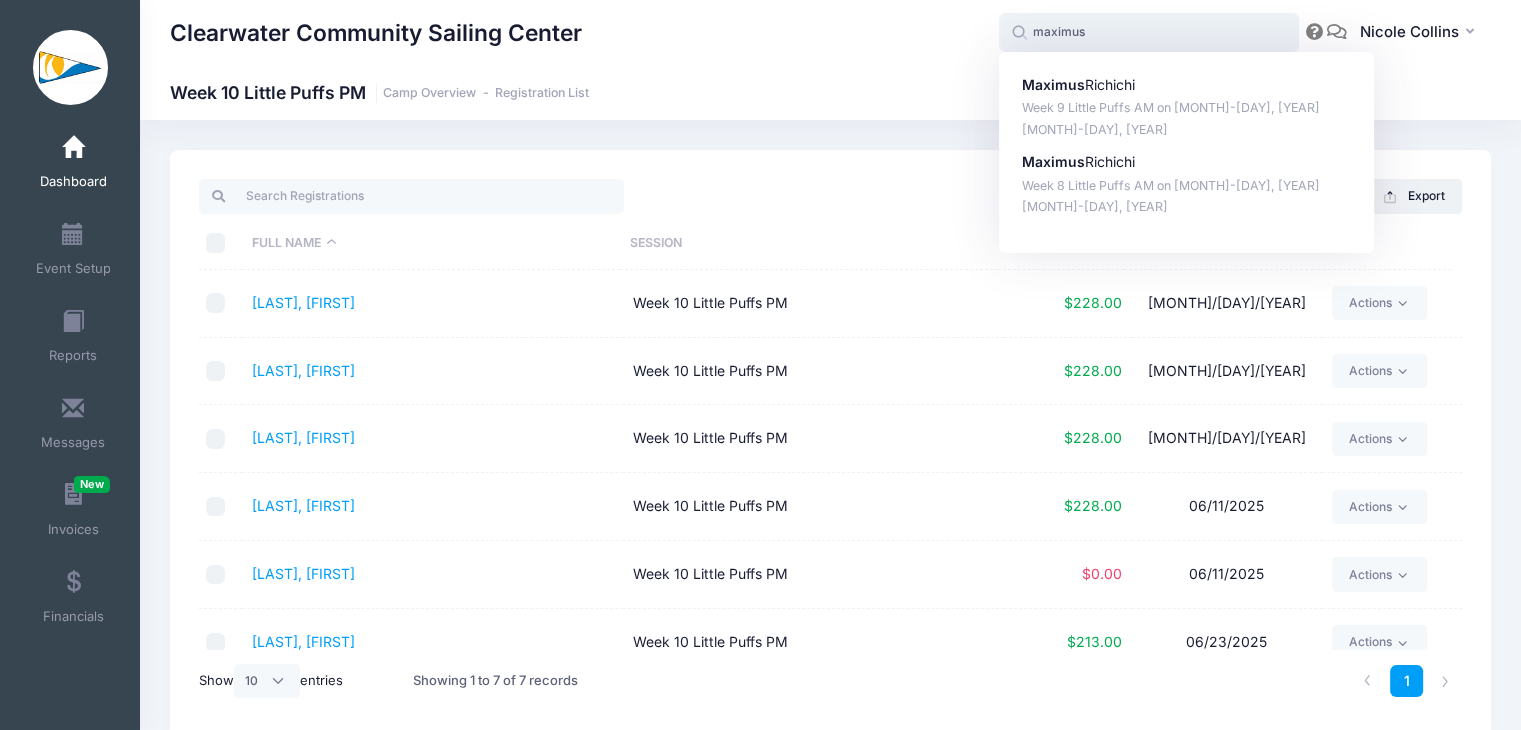 type on "maximus" 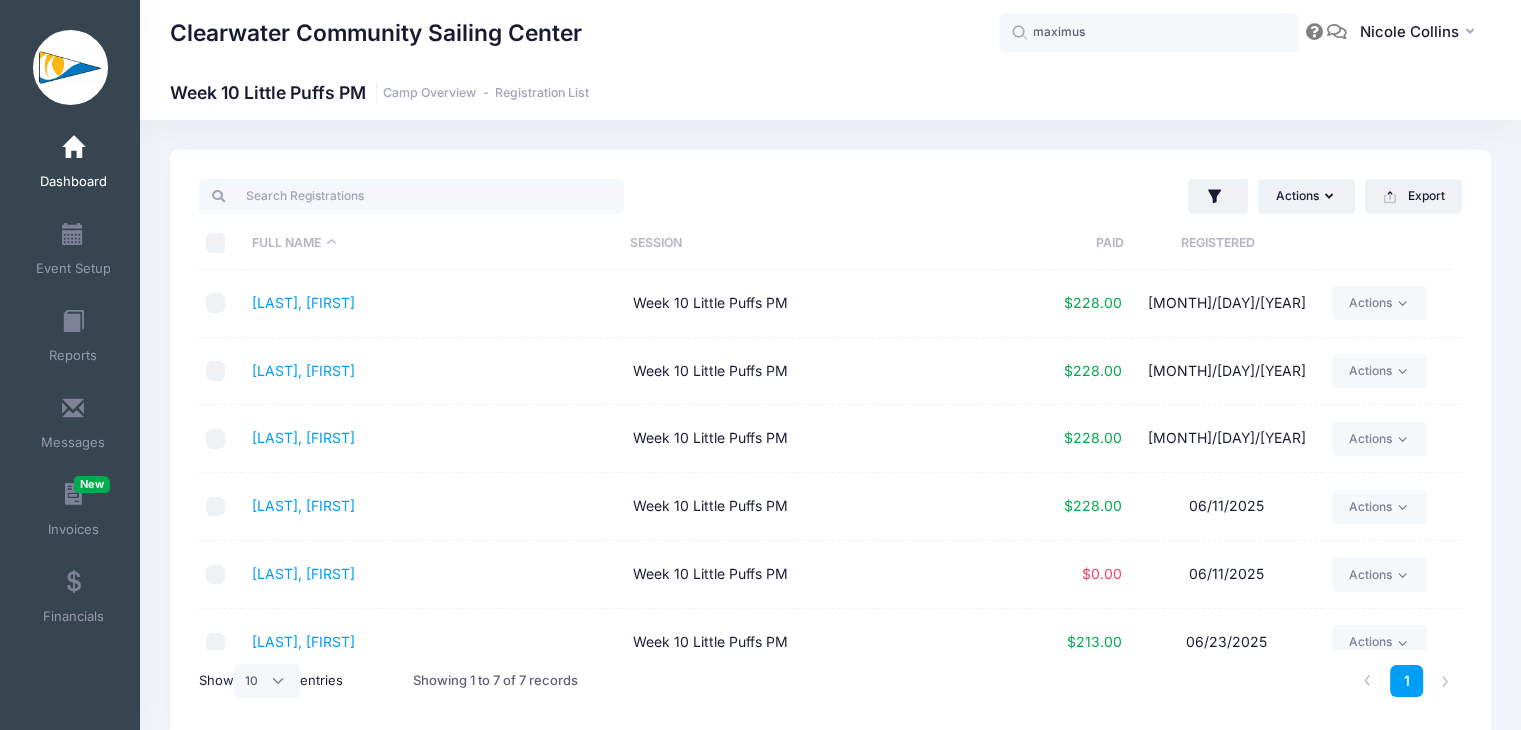 click on "Dashboard" at bounding box center (73, 182) 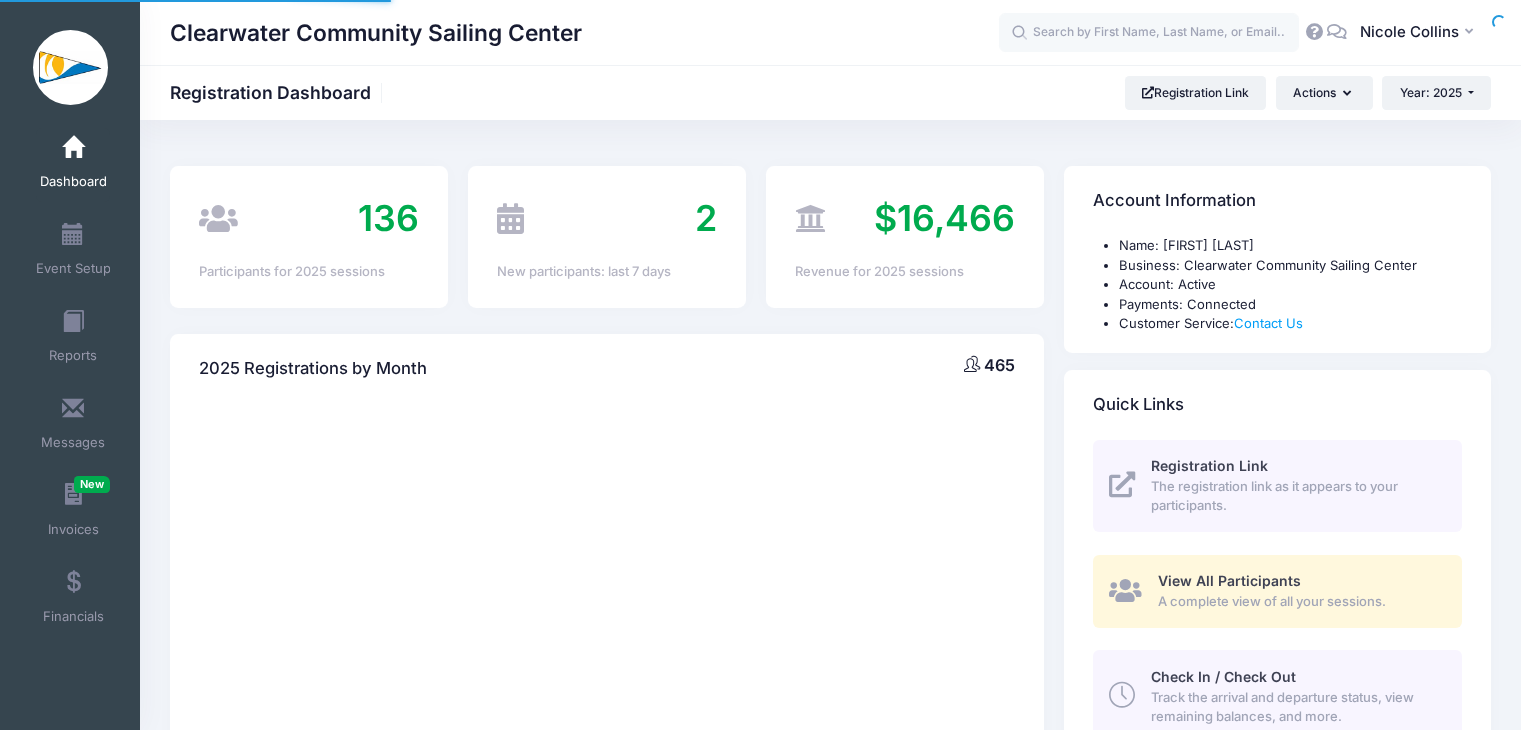 scroll, scrollTop: 0, scrollLeft: 0, axis: both 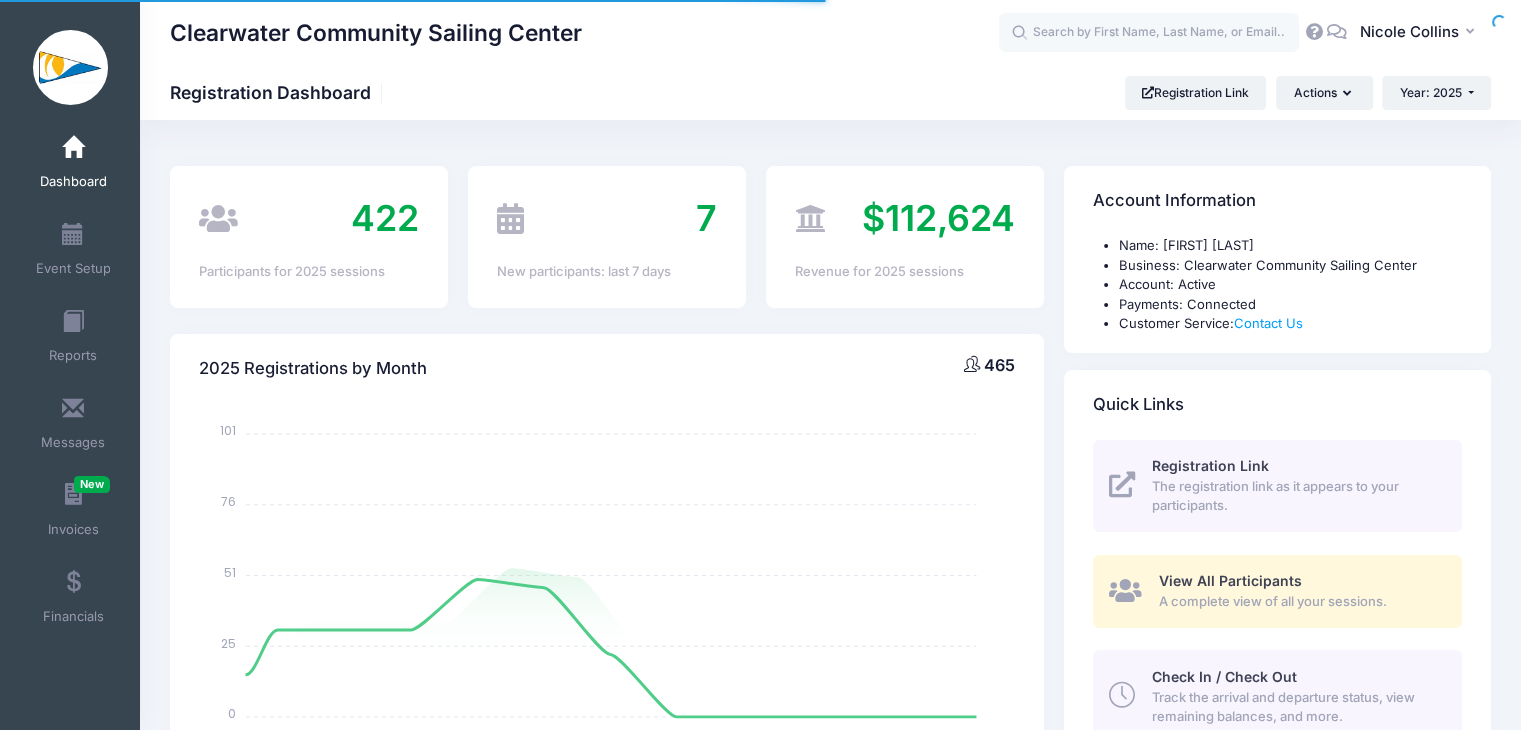 select 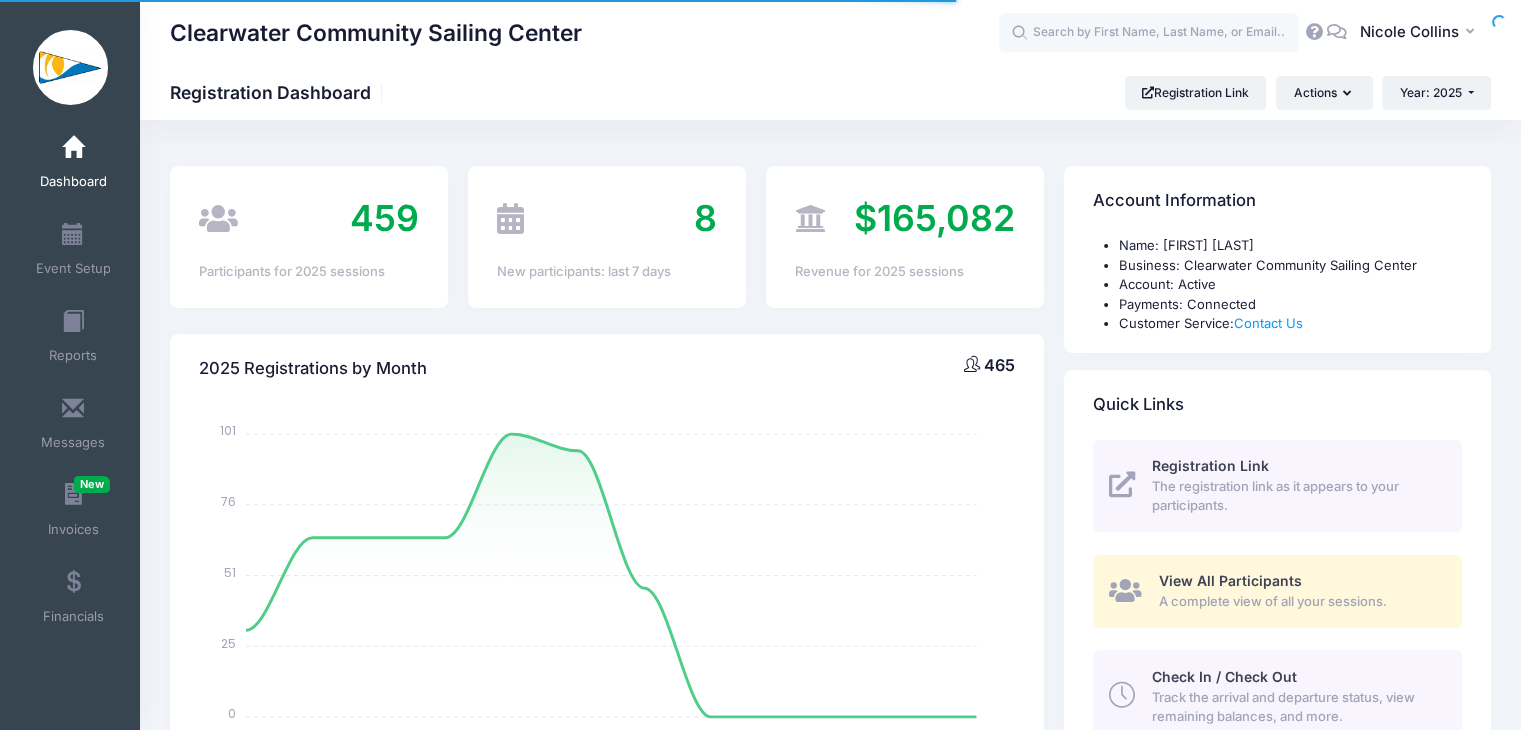 scroll, scrollTop: 68, scrollLeft: 0, axis: vertical 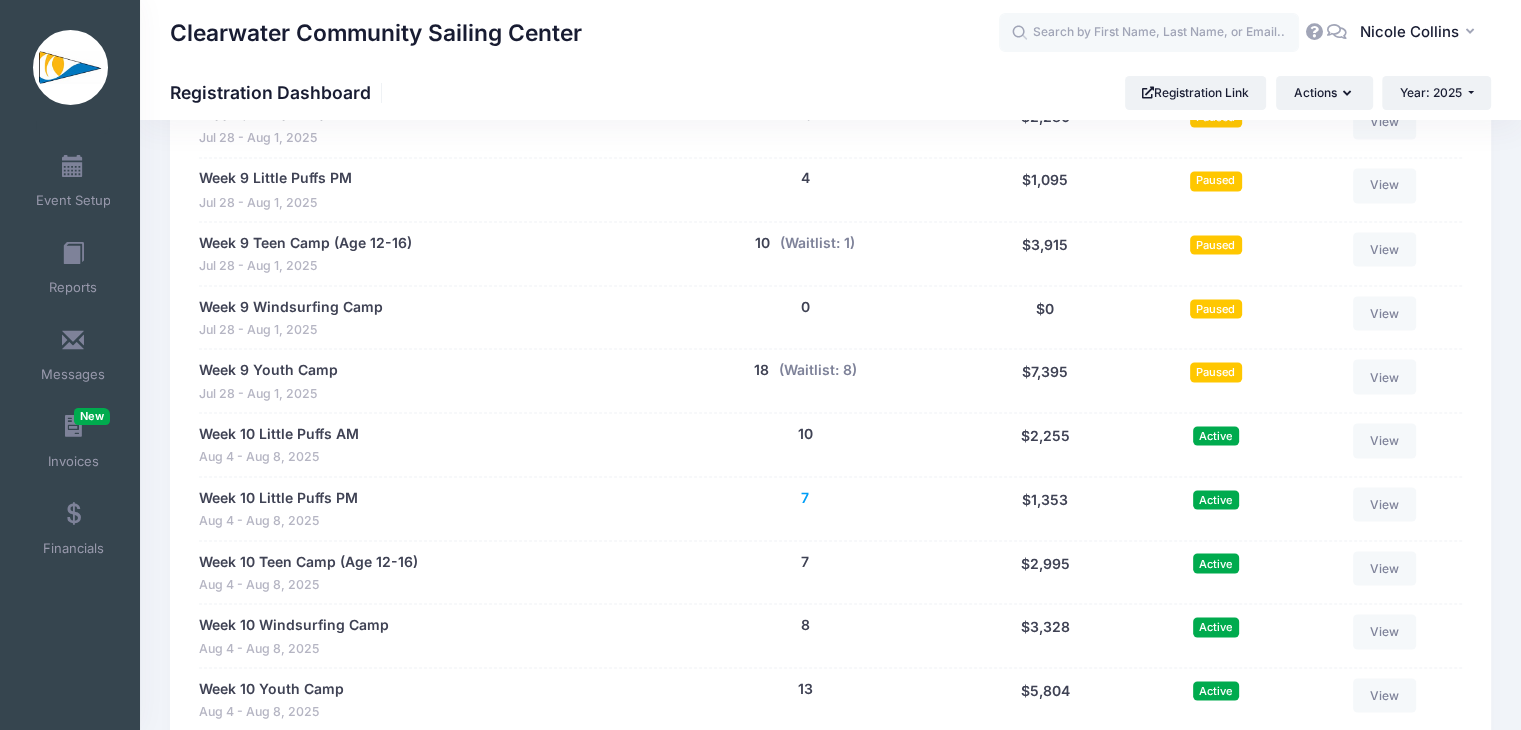 click on "7" at bounding box center (805, 497) 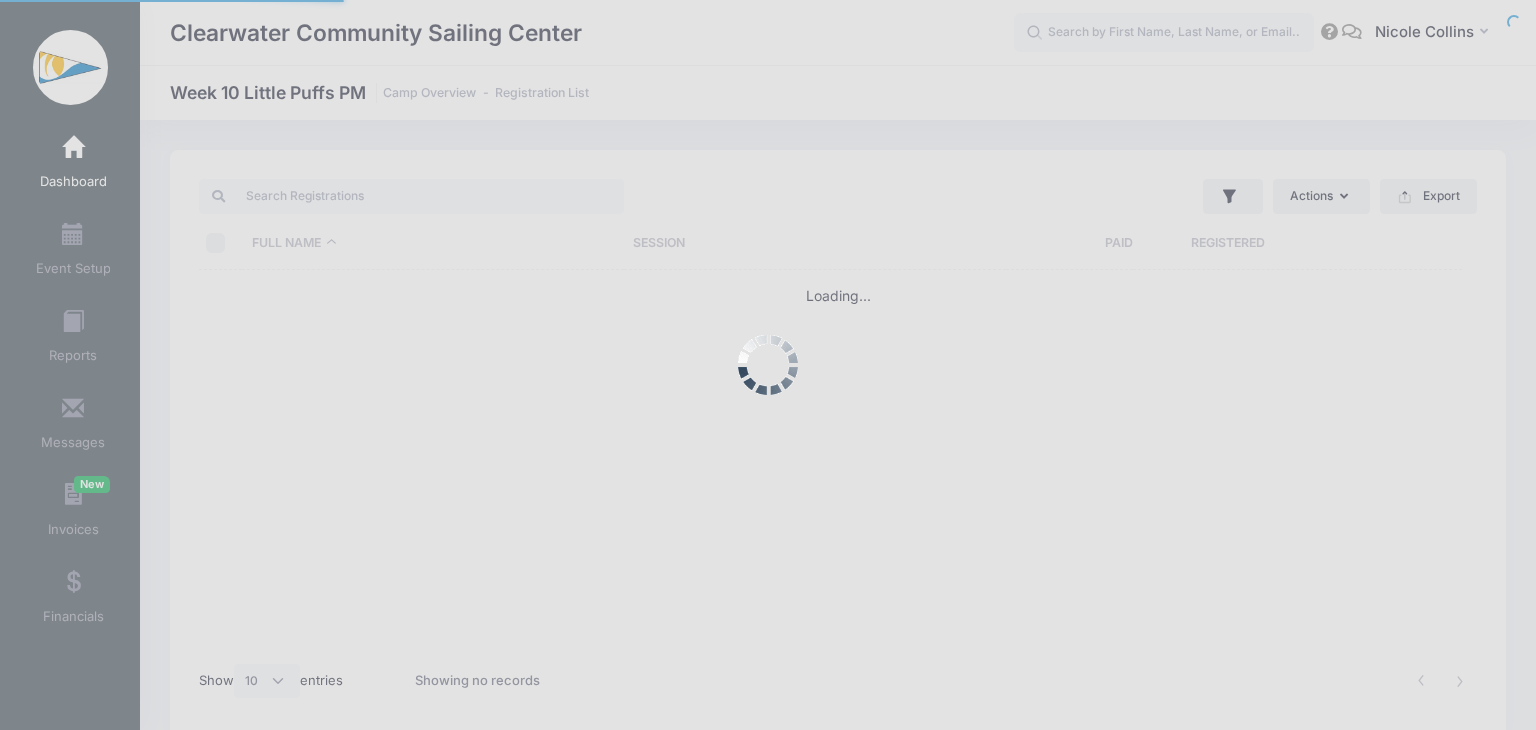 select on "10" 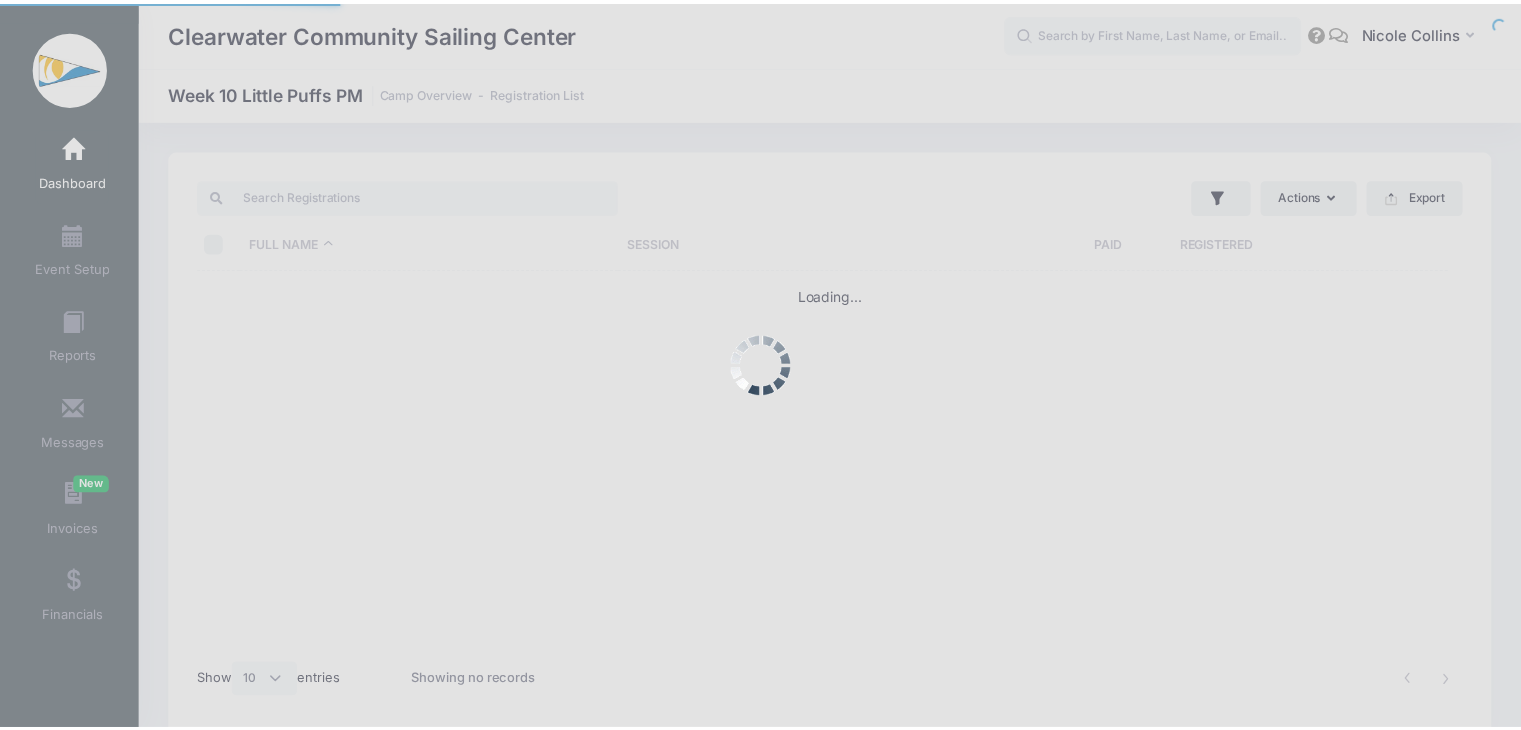 scroll, scrollTop: 0, scrollLeft: 0, axis: both 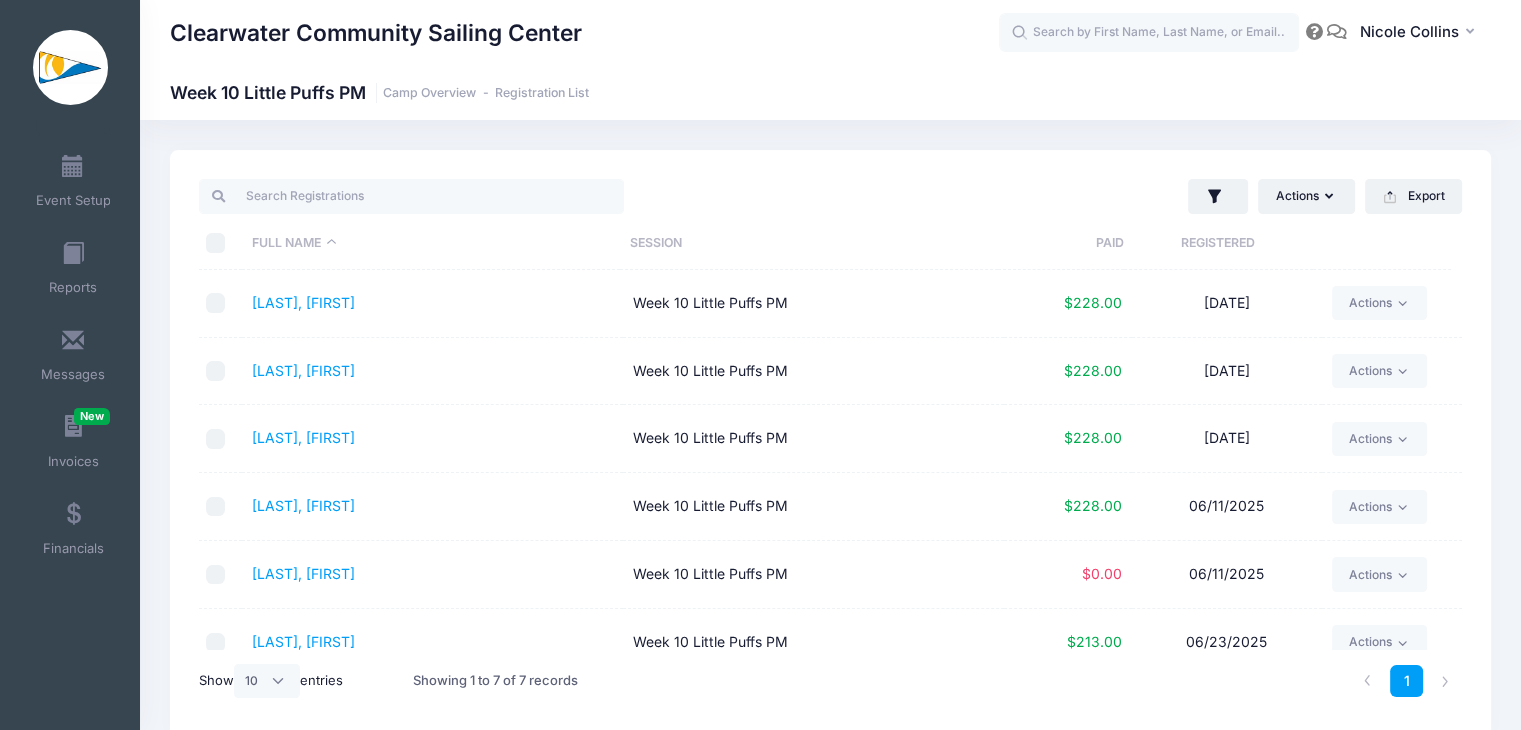 click at bounding box center (216, 575) 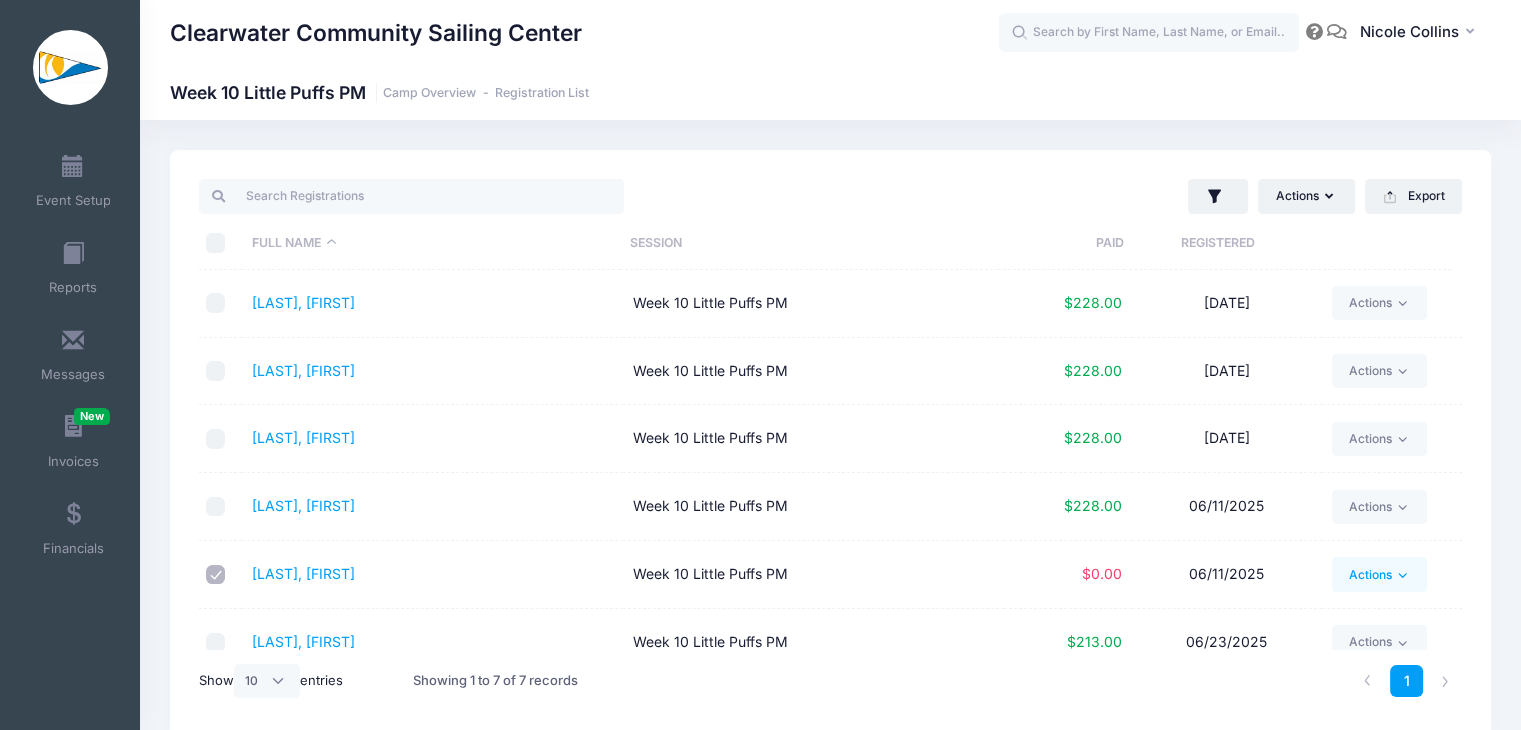 click 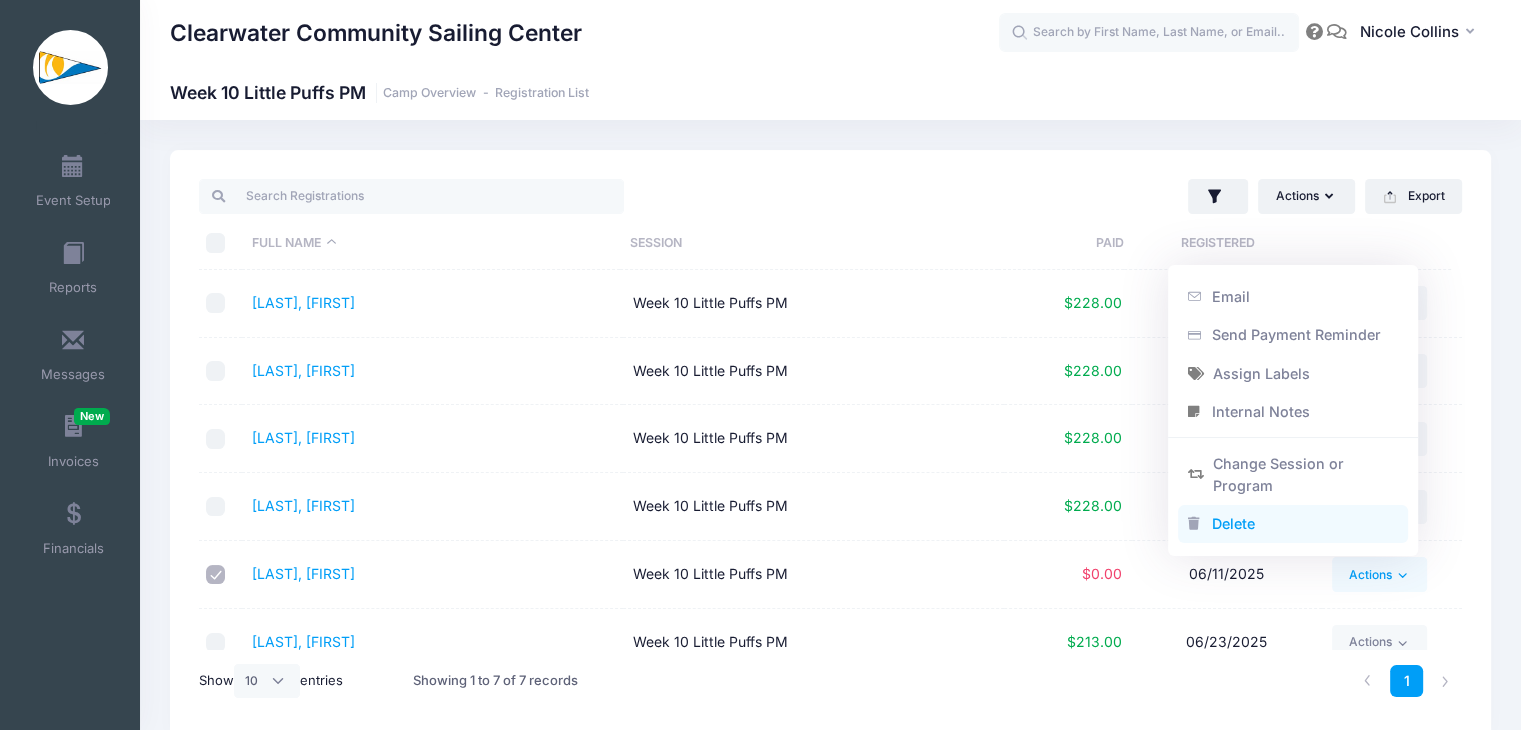 click on "Delete" at bounding box center [1293, 524] 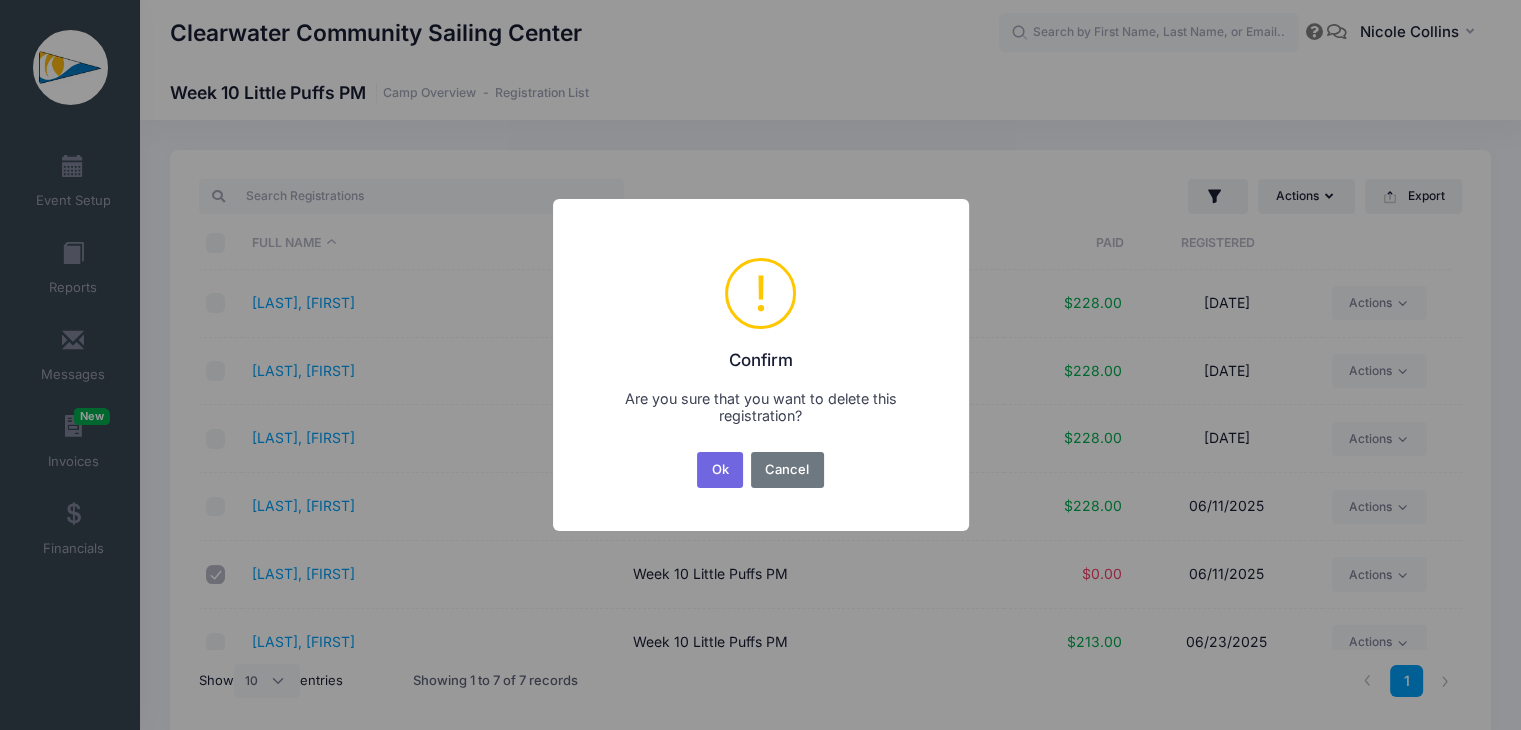click on "Ok" at bounding box center (720, 470) 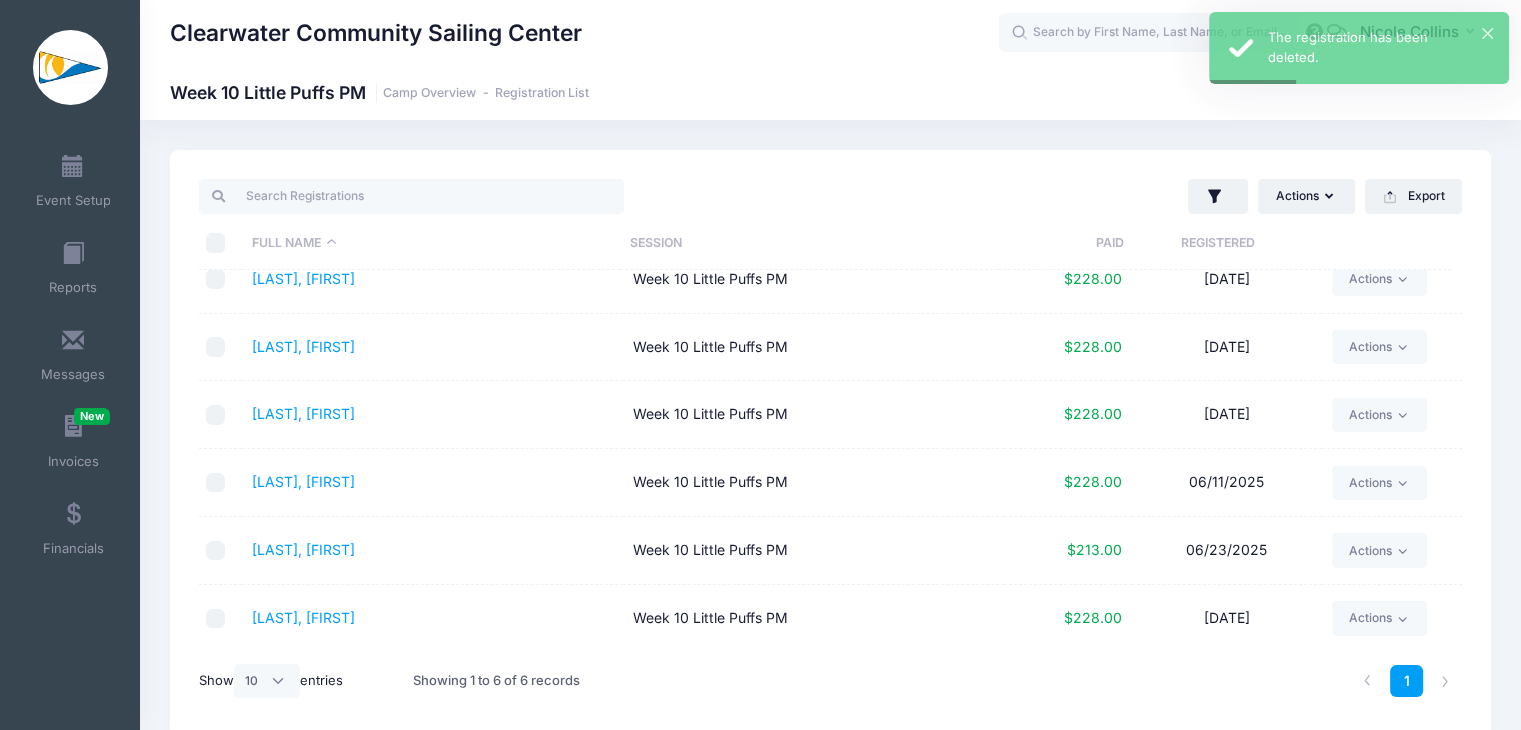 scroll, scrollTop: 0, scrollLeft: 0, axis: both 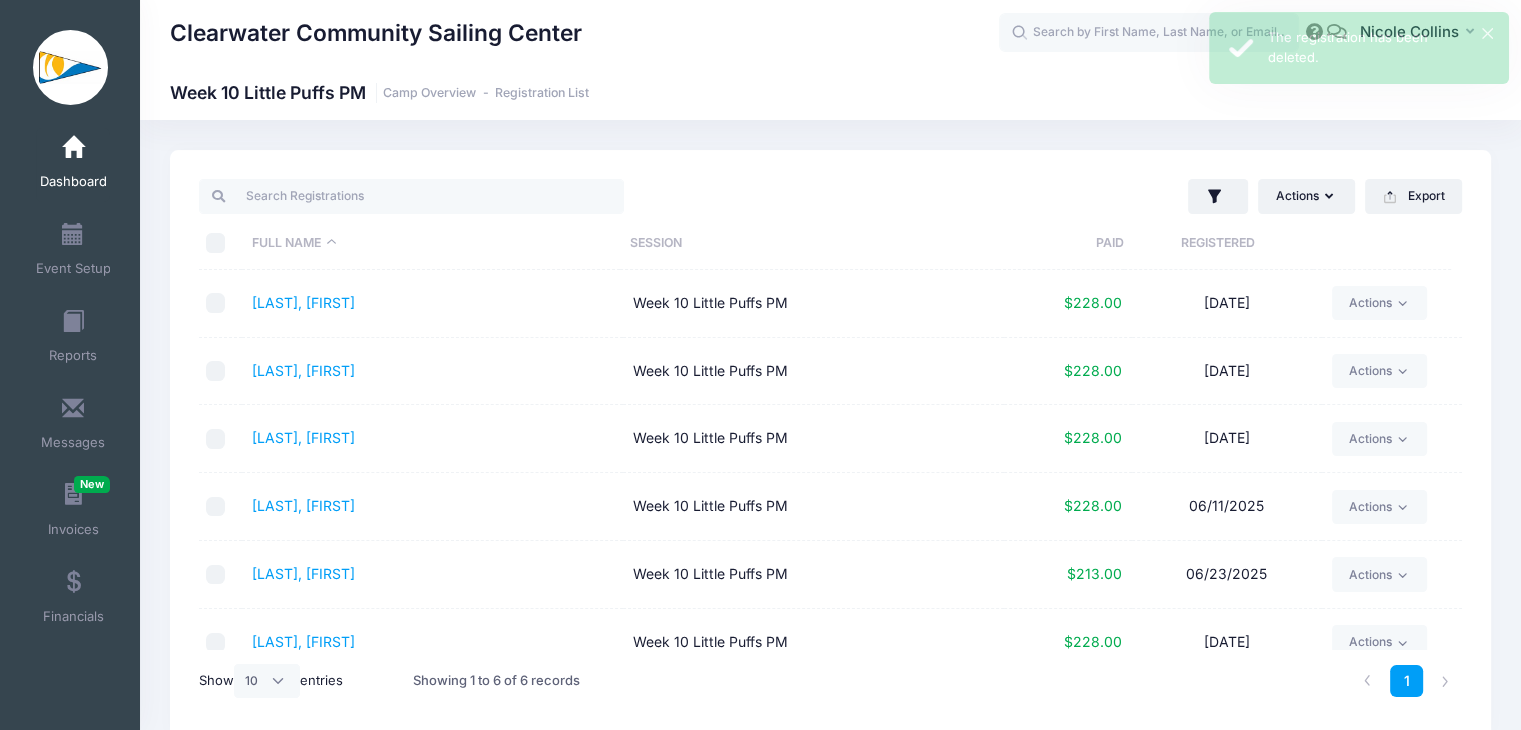 click at bounding box center [73, 148] 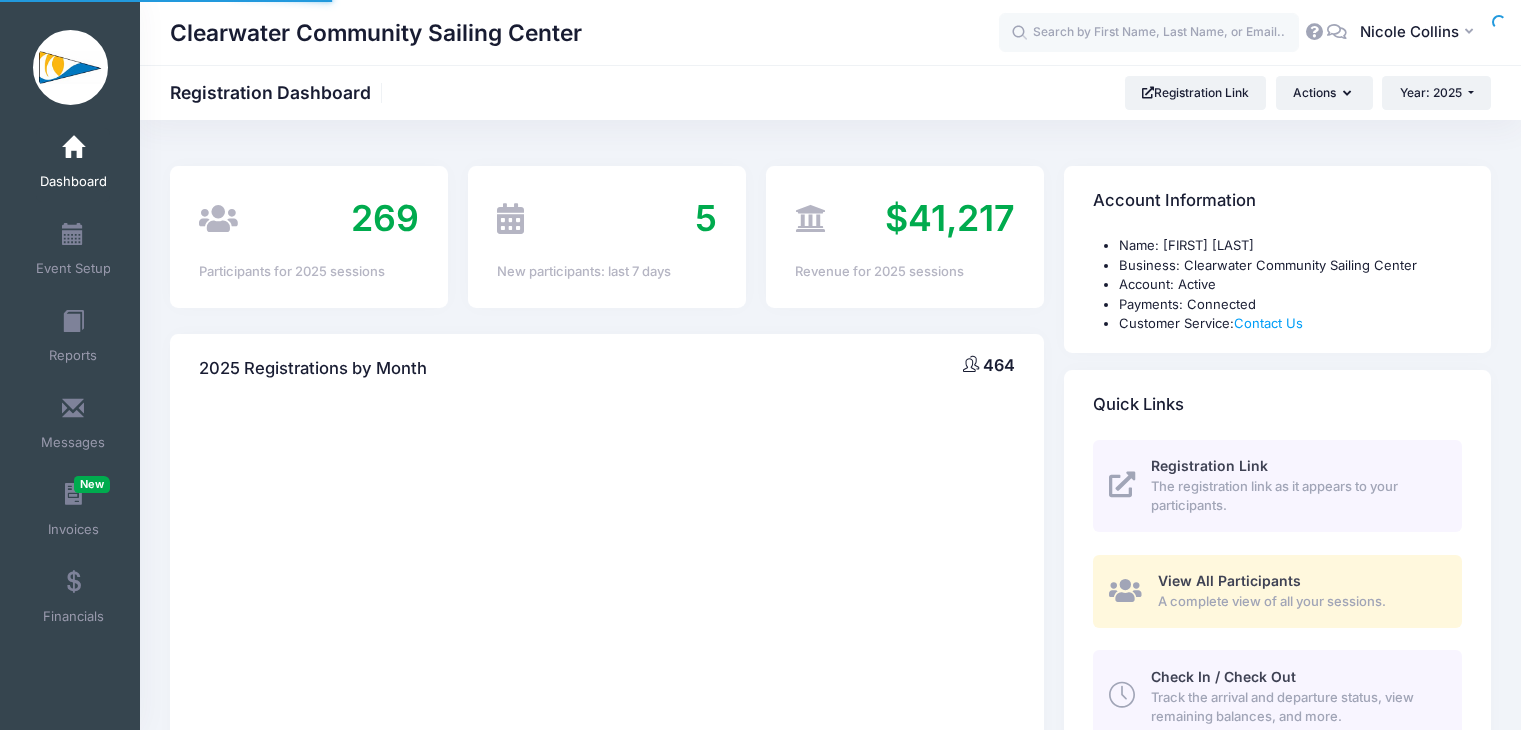 scroll, scrollTop: 0, scrollLeft: 0, axis: both 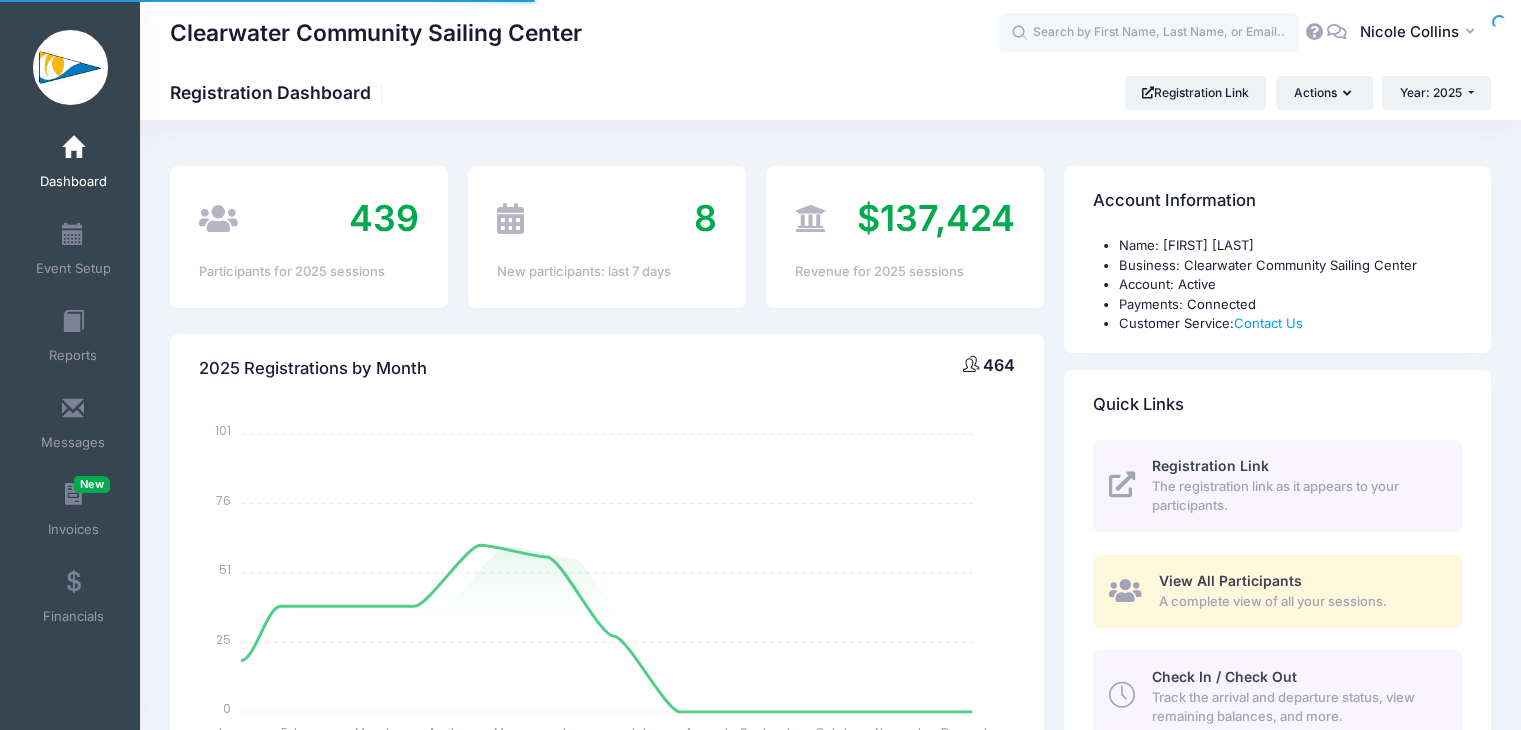 select 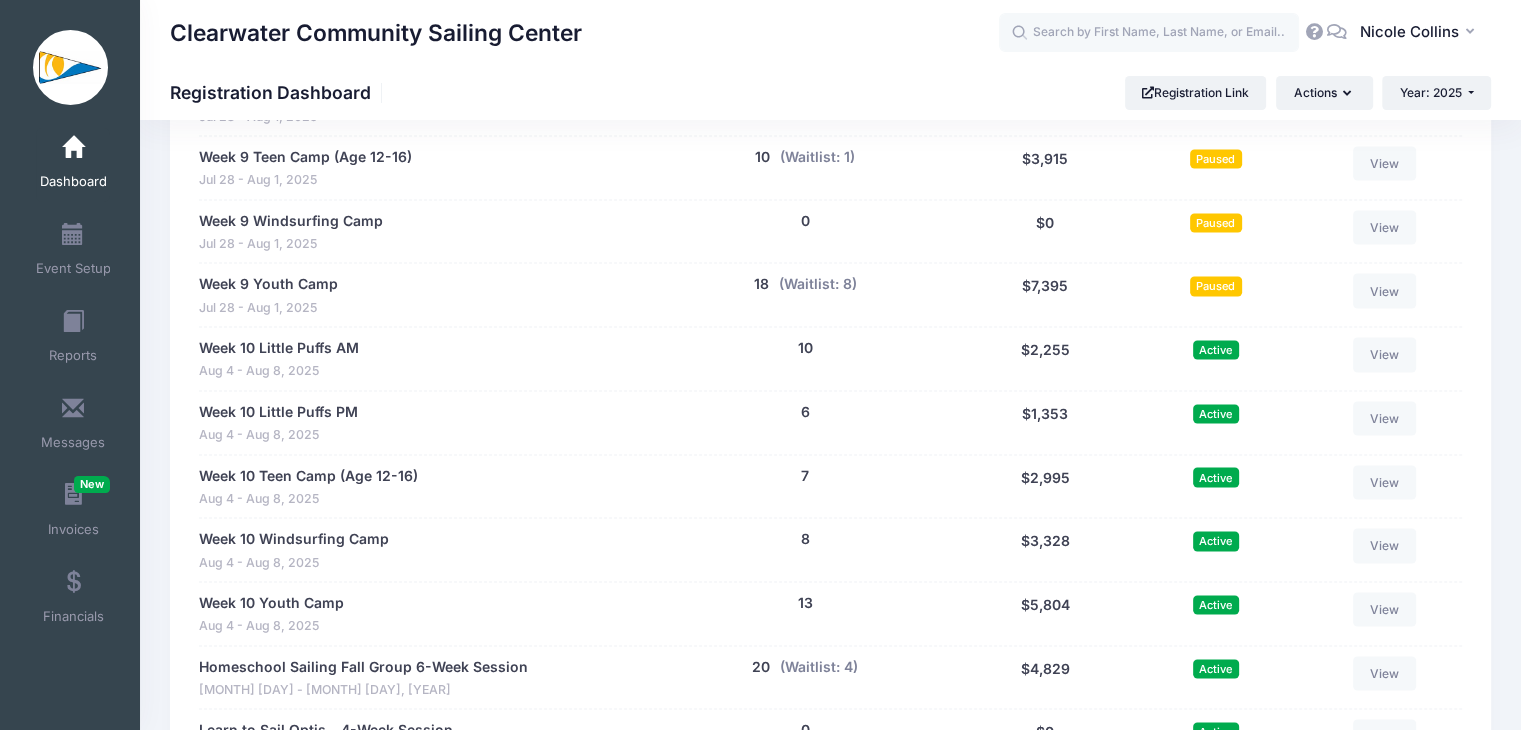 scroll, scrollTop: 3700, scrollLeft: 0, axis: vertical 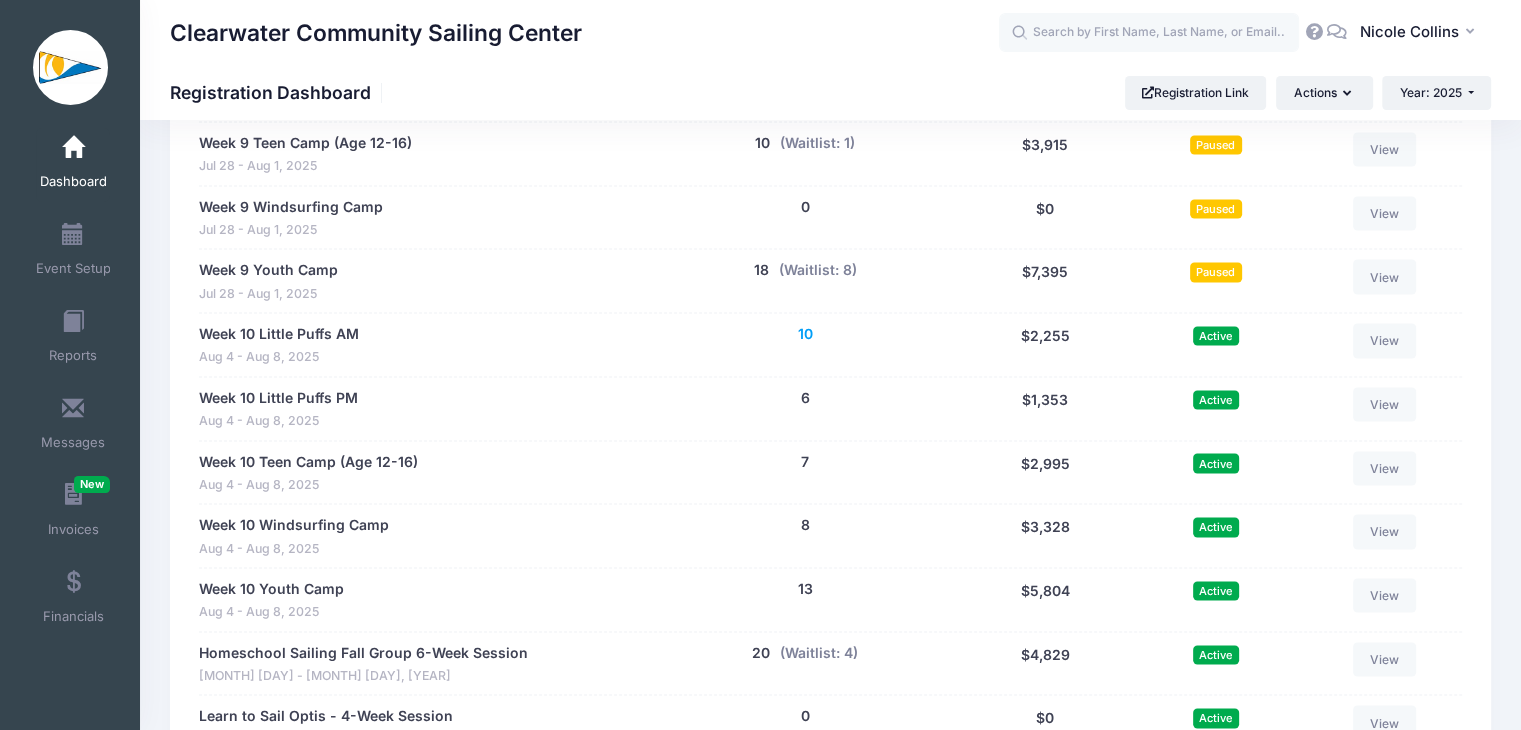 click on "10" at bounding box center (805, 333) 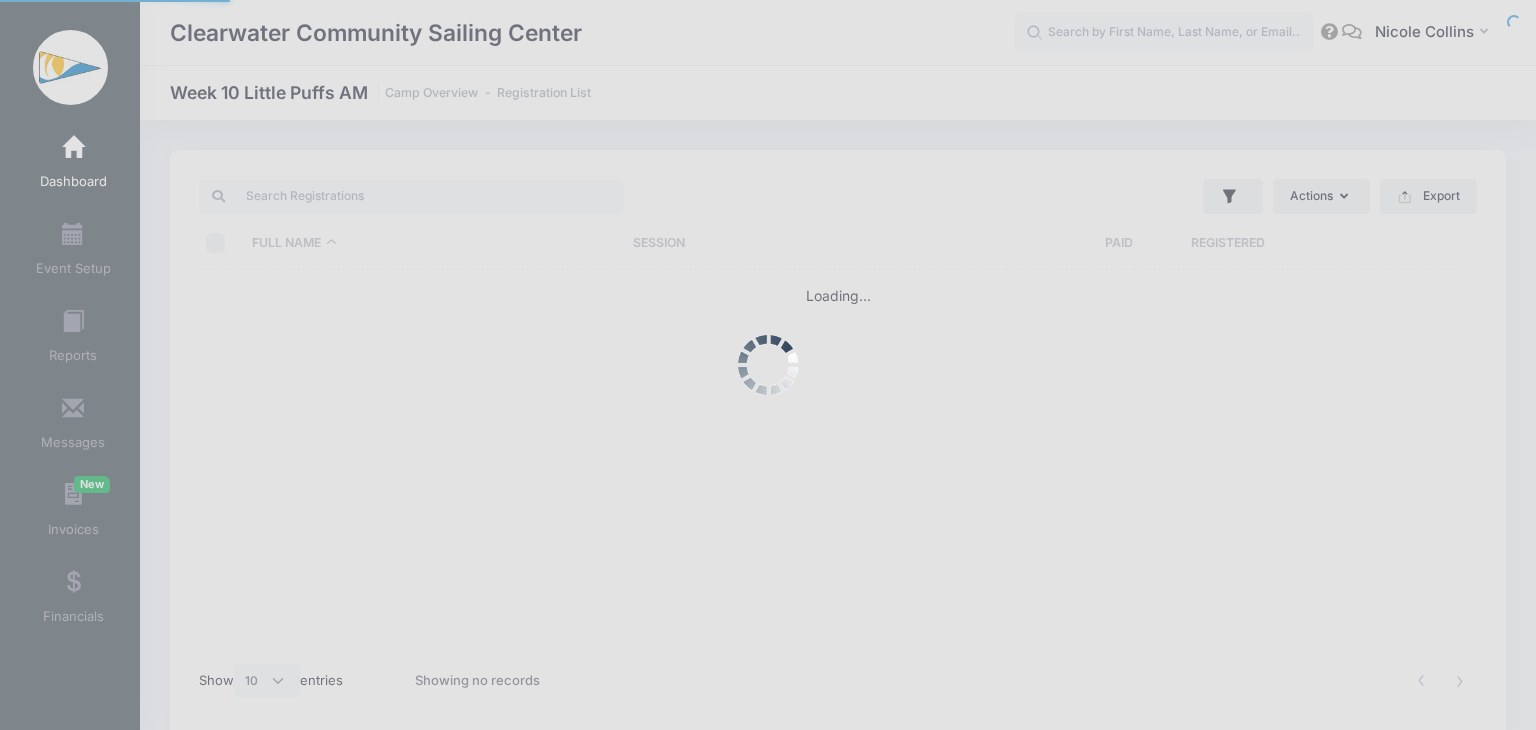 select on "10" 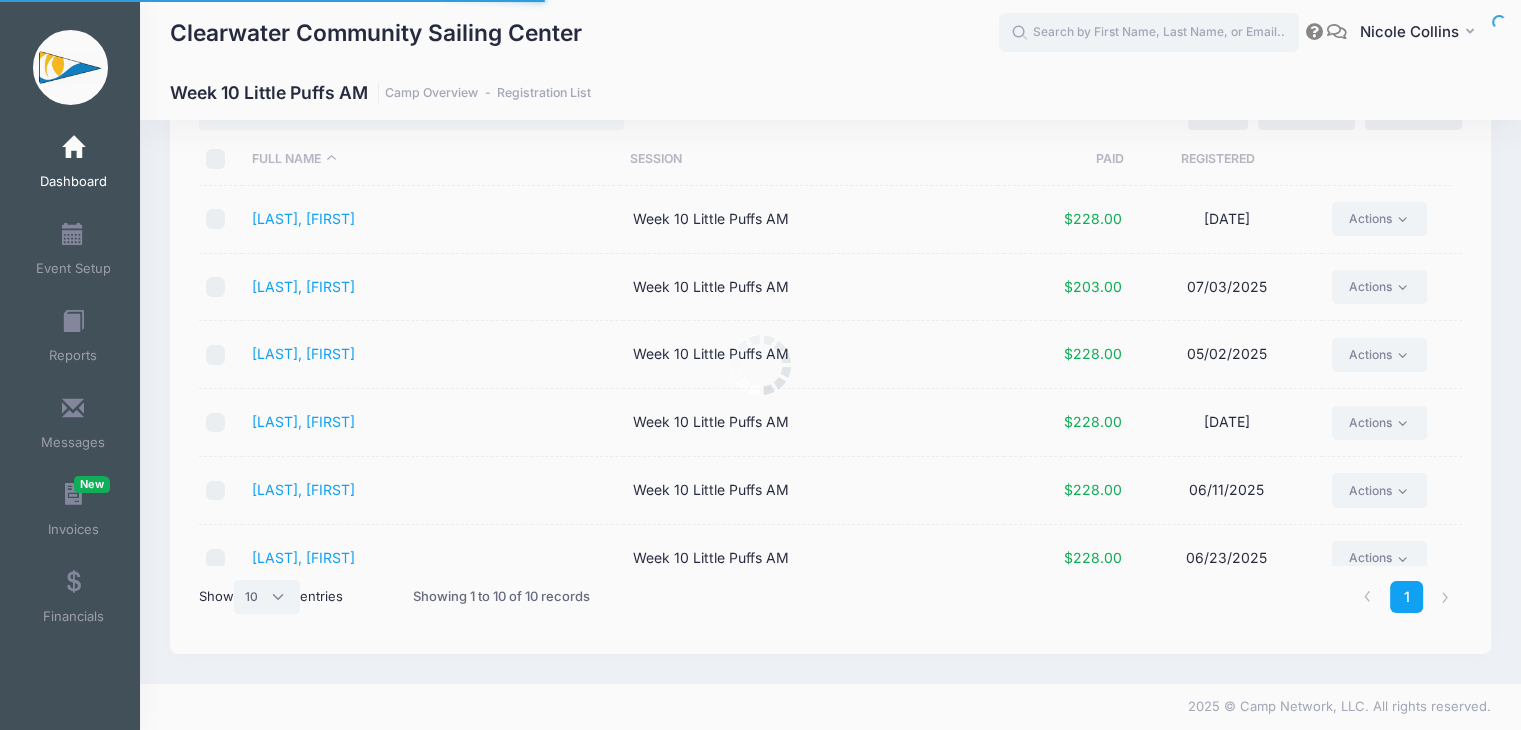 scroll, scrollTop: 84, scrollLeft: 0, axis: vertical 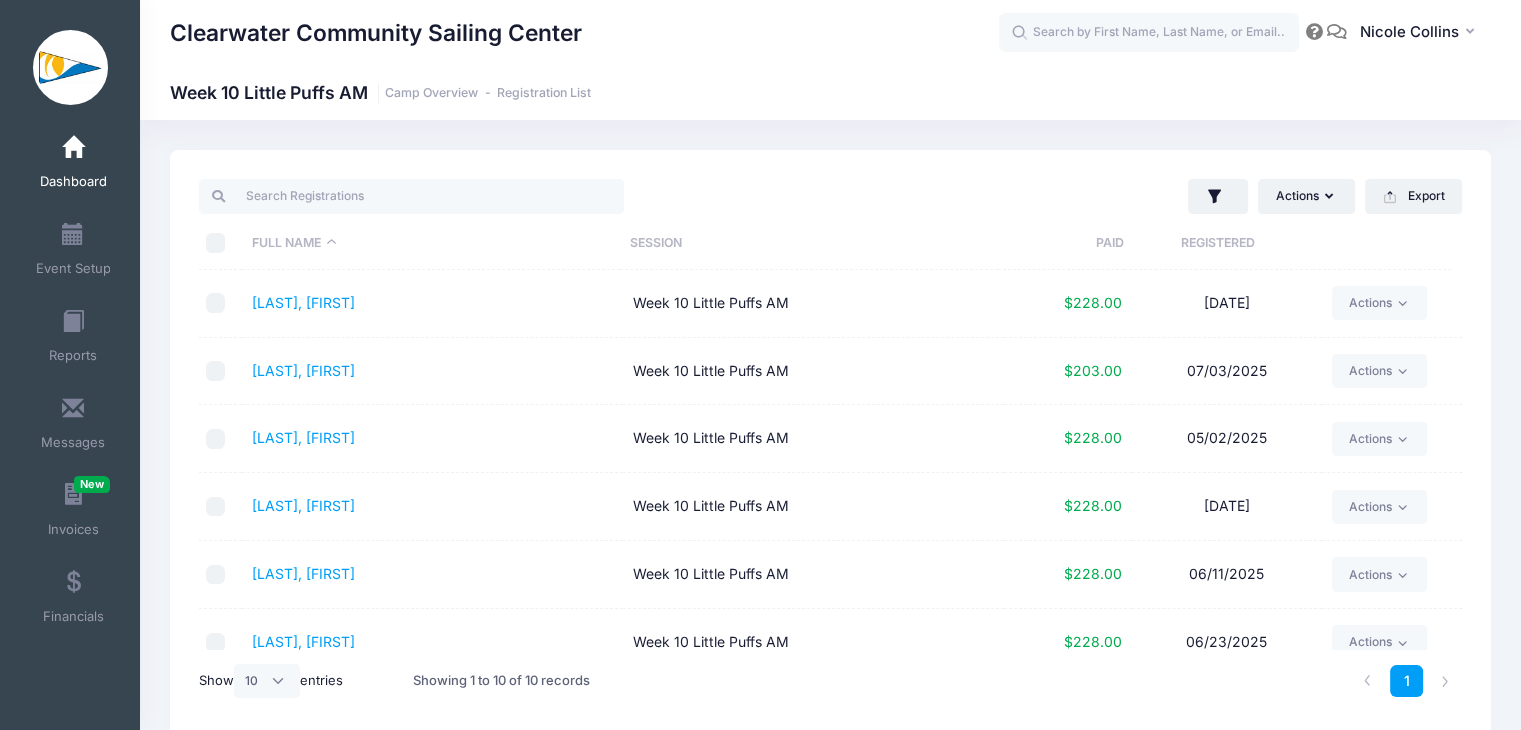 click at bounding box center [73, 148] 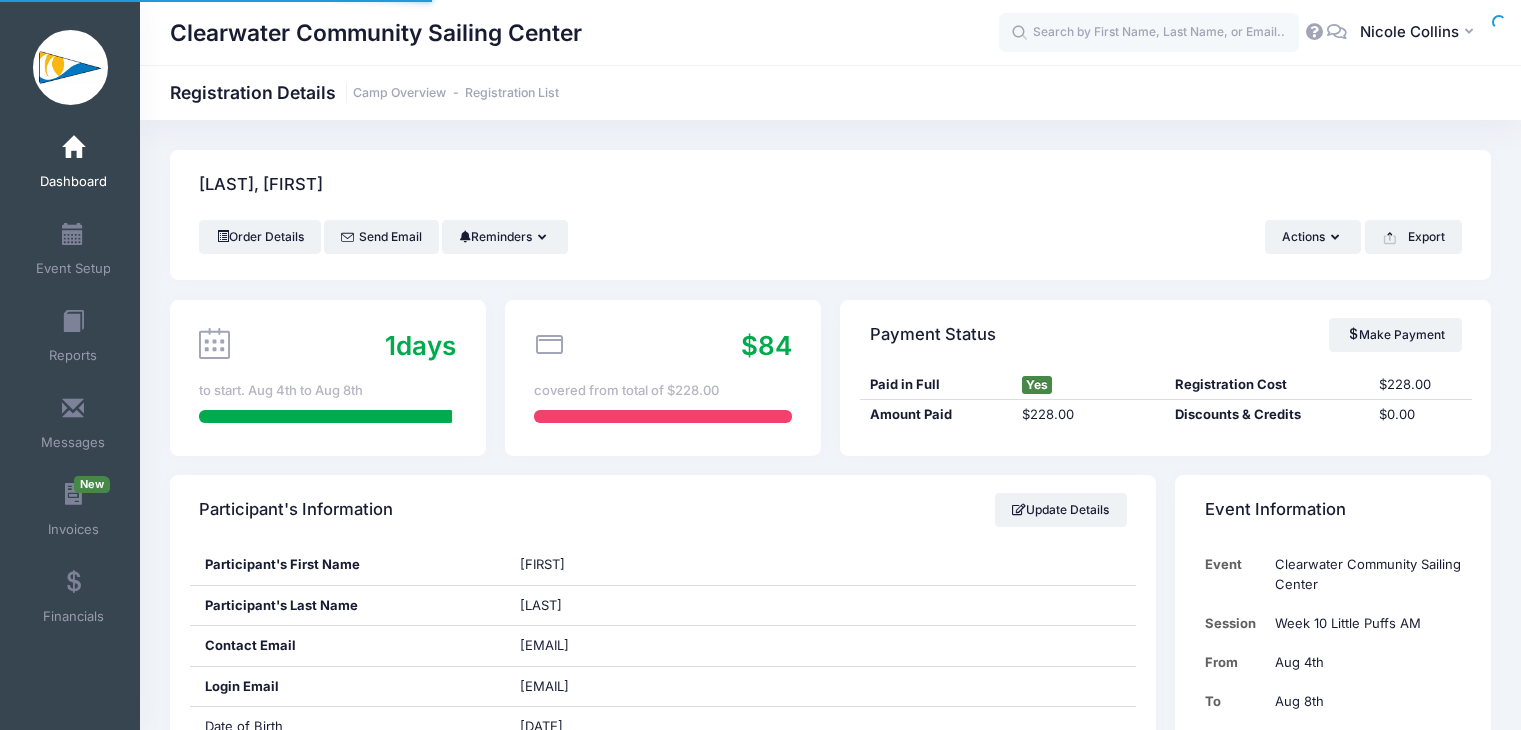scroll, scrollTop: 0, scrollLeft: 0, axis: both 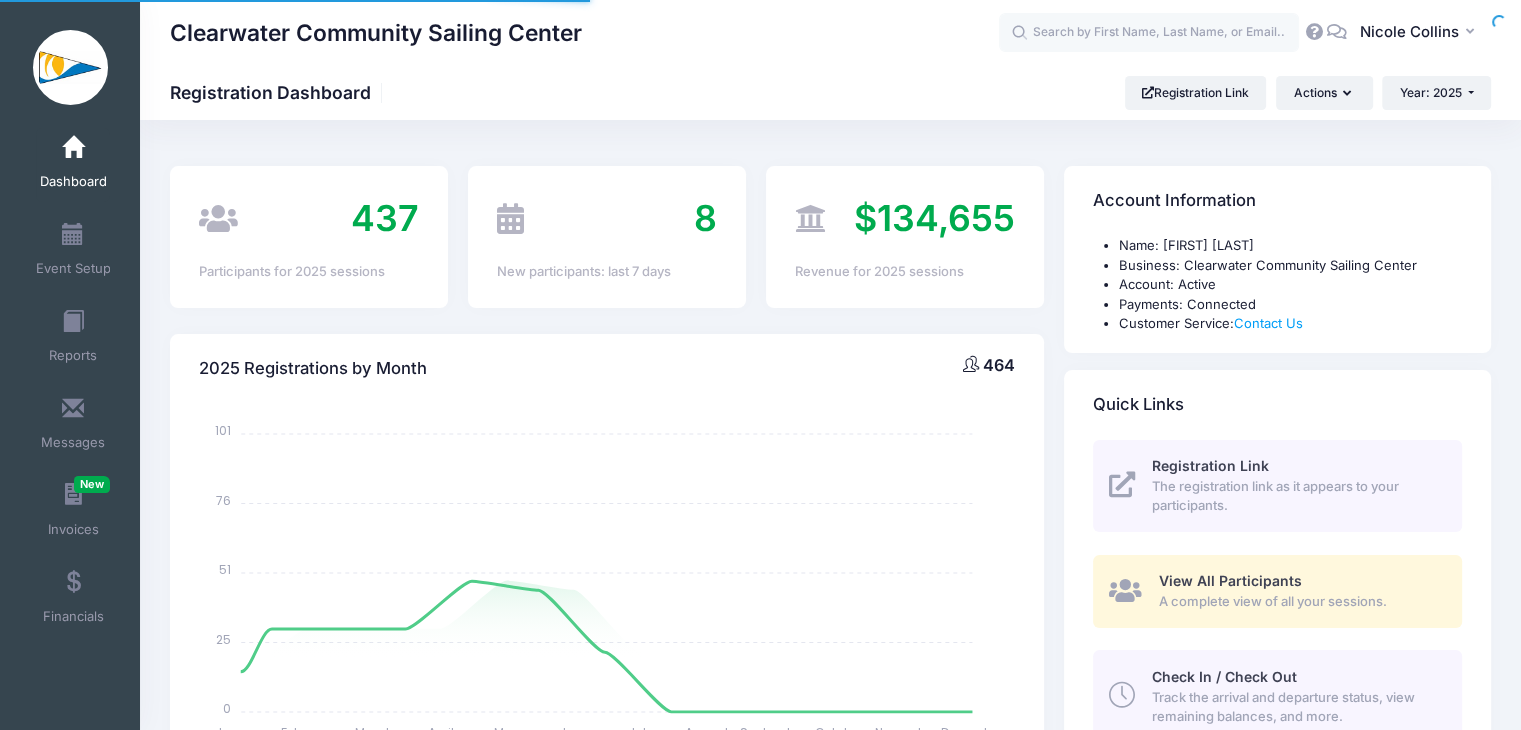select 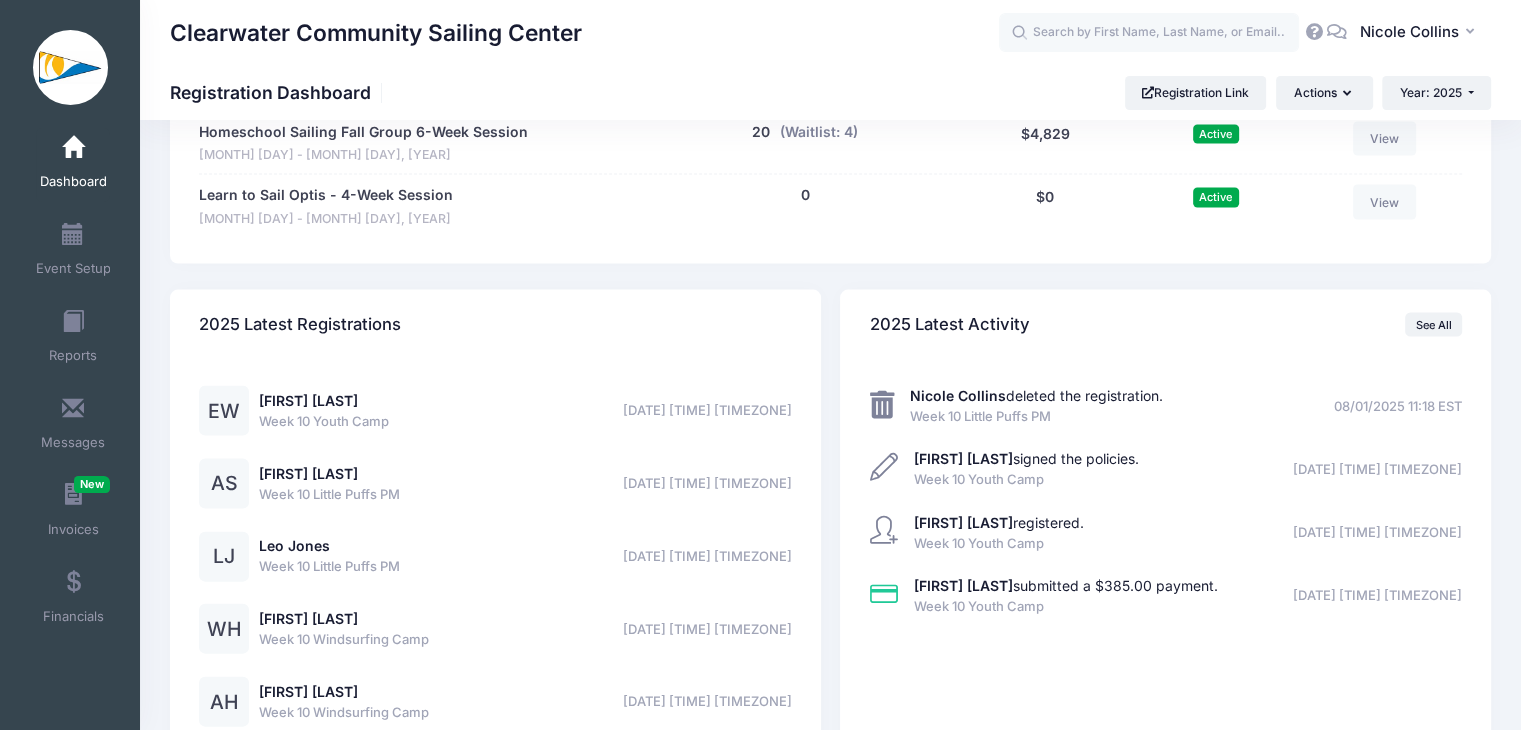scroll, scrollTop: 4358, scrollLeft: 0, axis: vertical 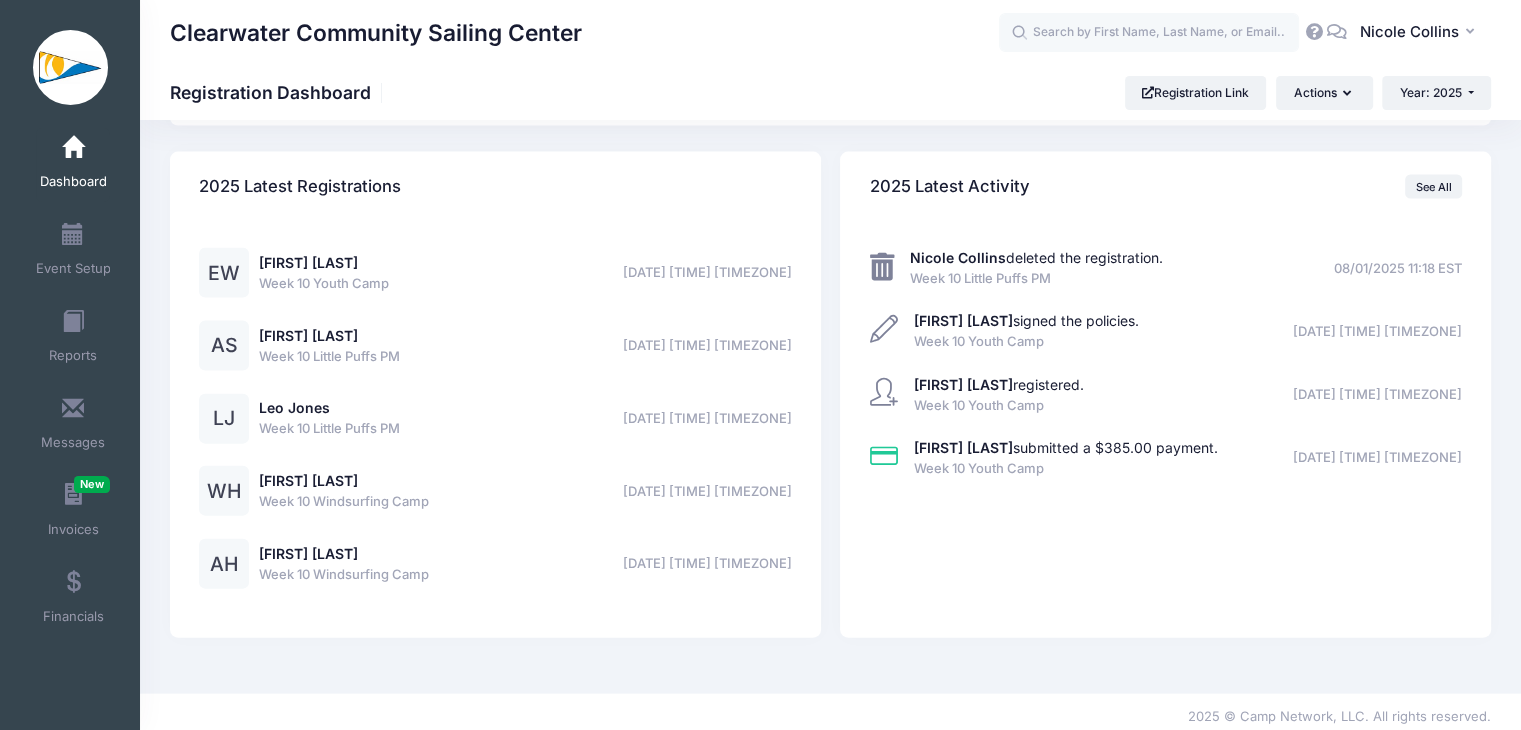 click at bounding box center (73, 148) 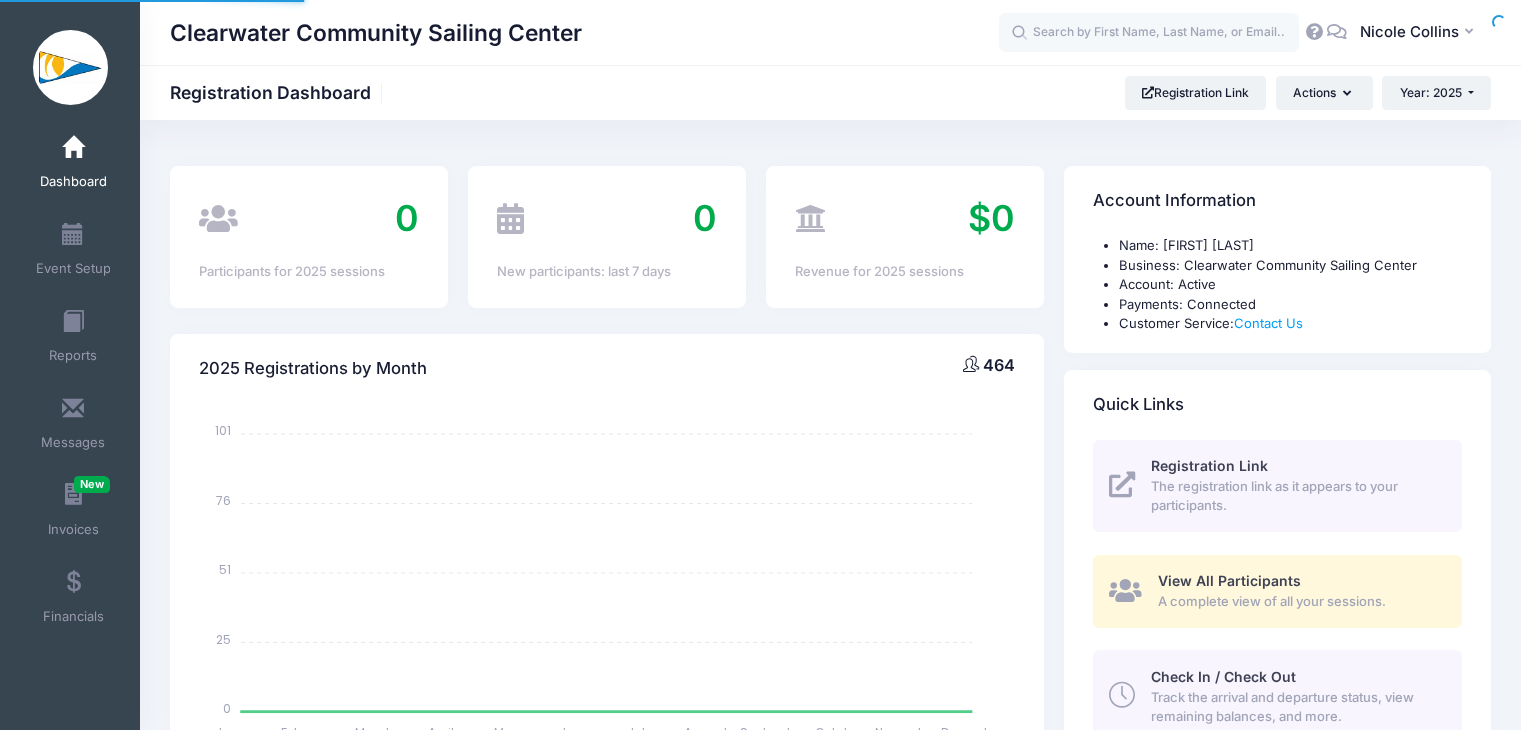 select 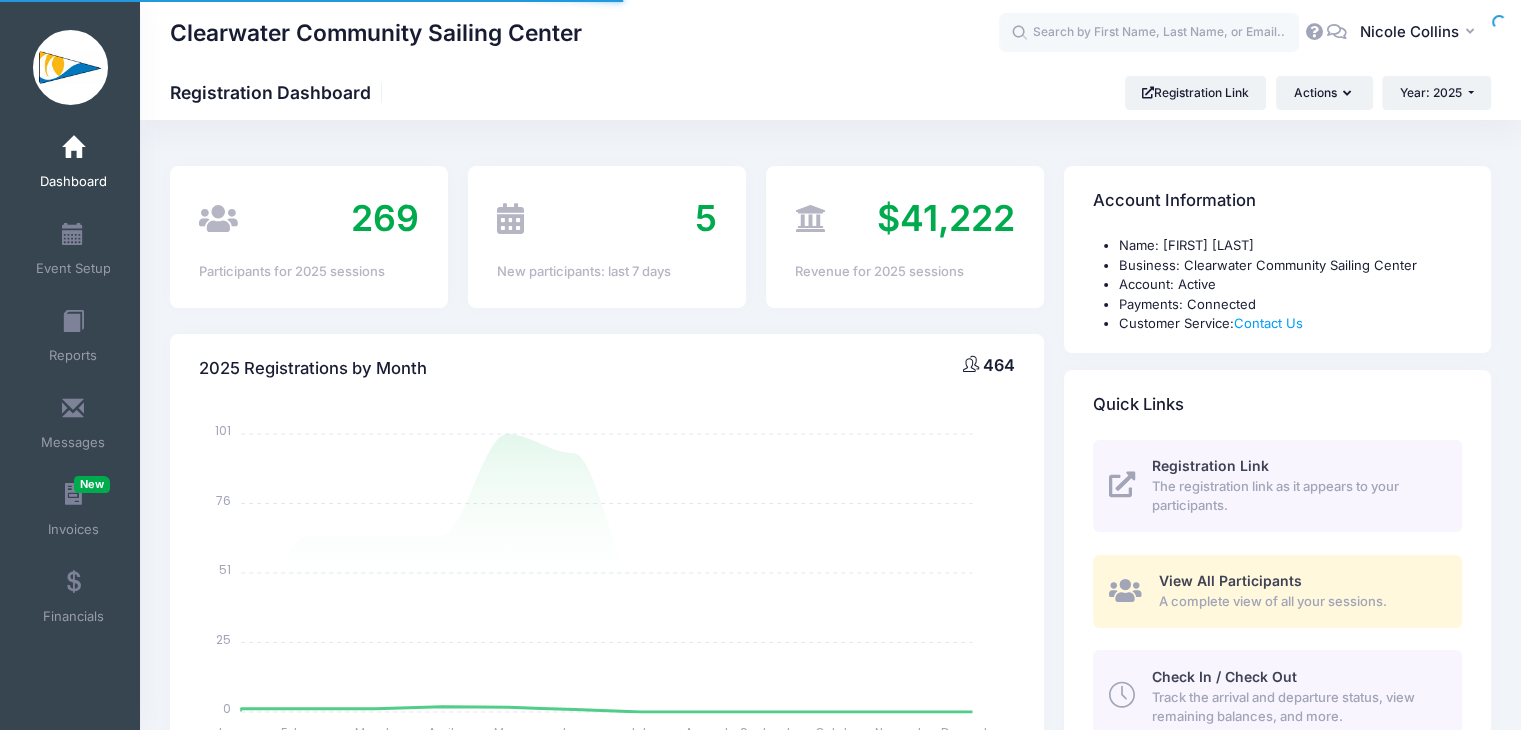 scroll, scrollTop: 0, scrollLeft: 0, axis: both 